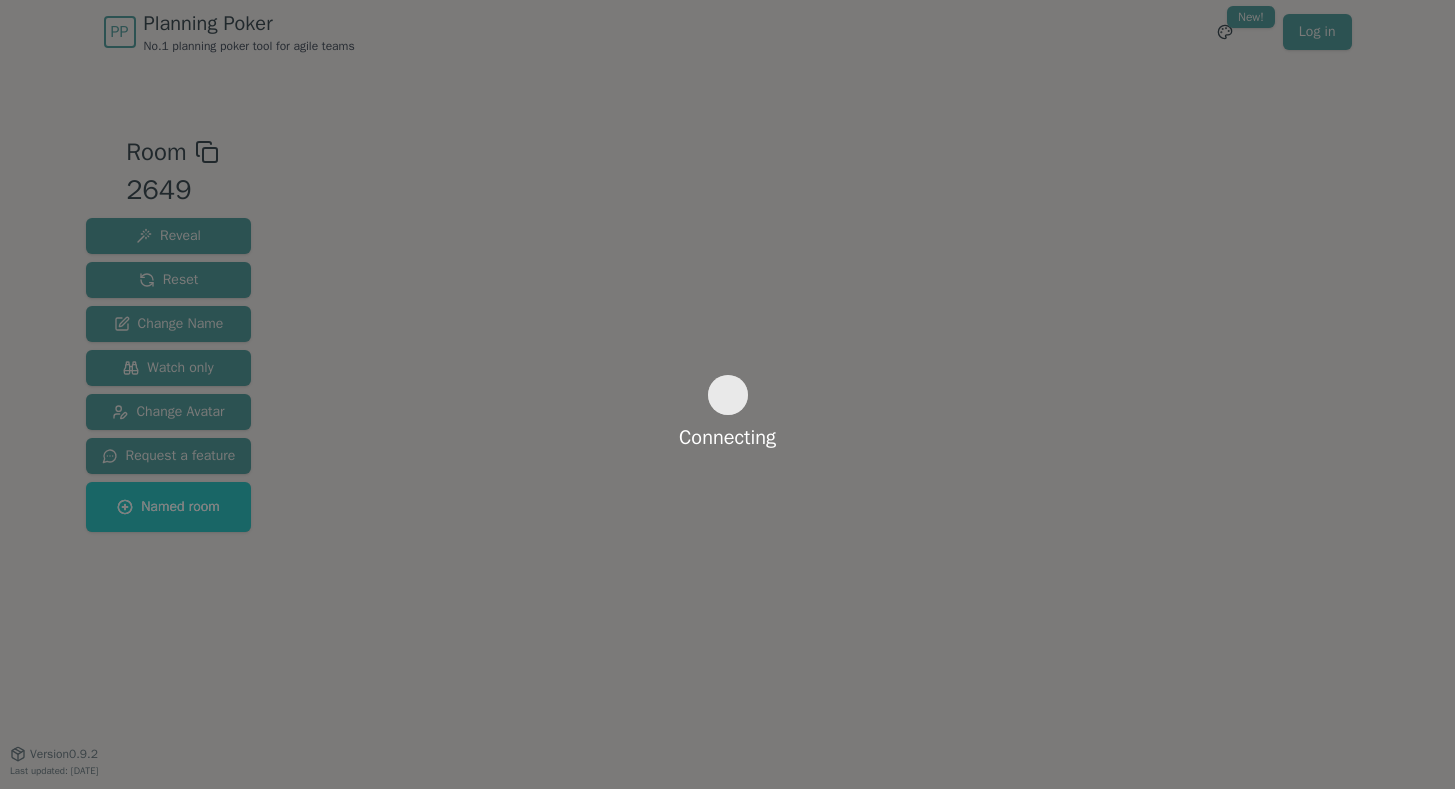 scroll, scrollTop: 0, scrollLeft: 0, axis: both 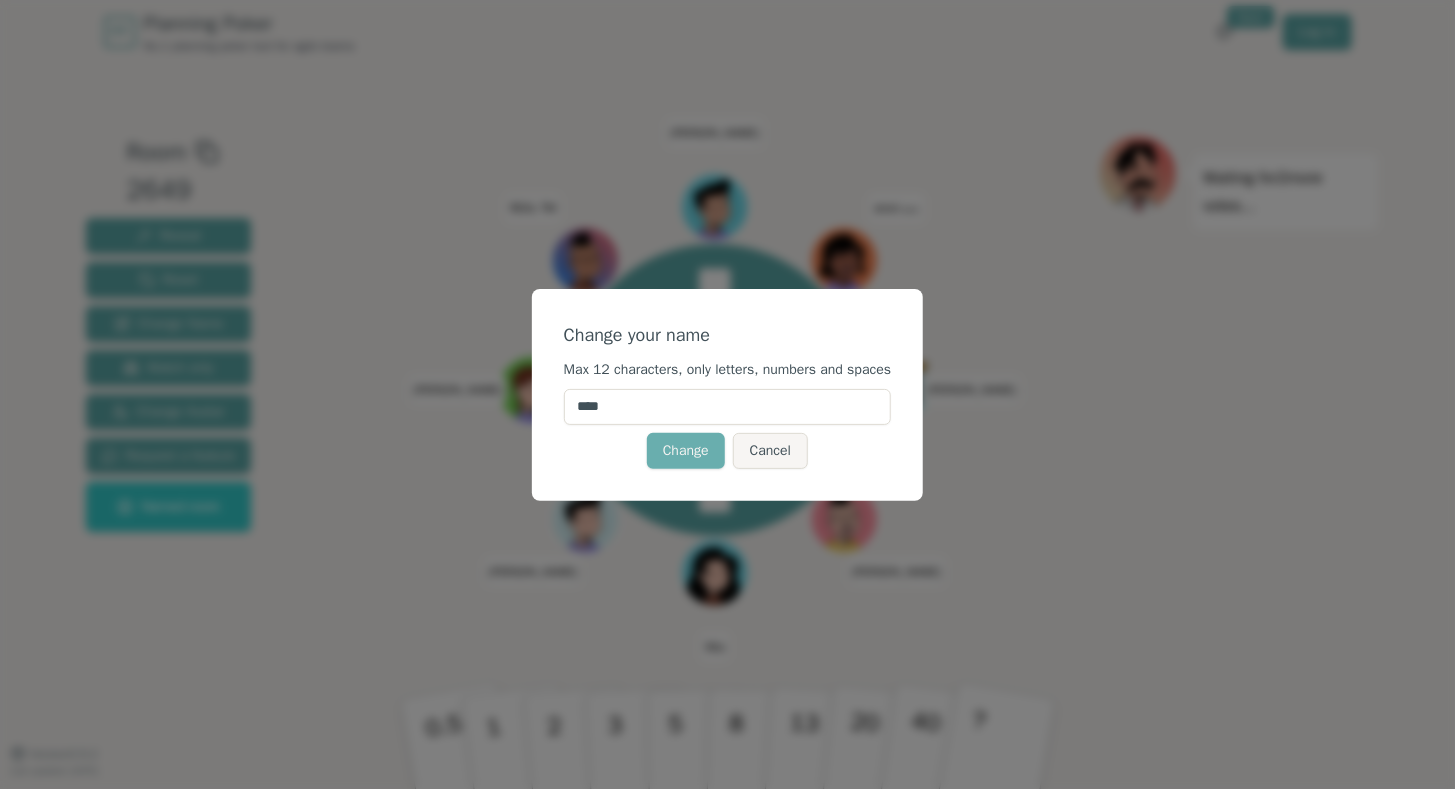 click on "Change" at bounding box center [686, 451] 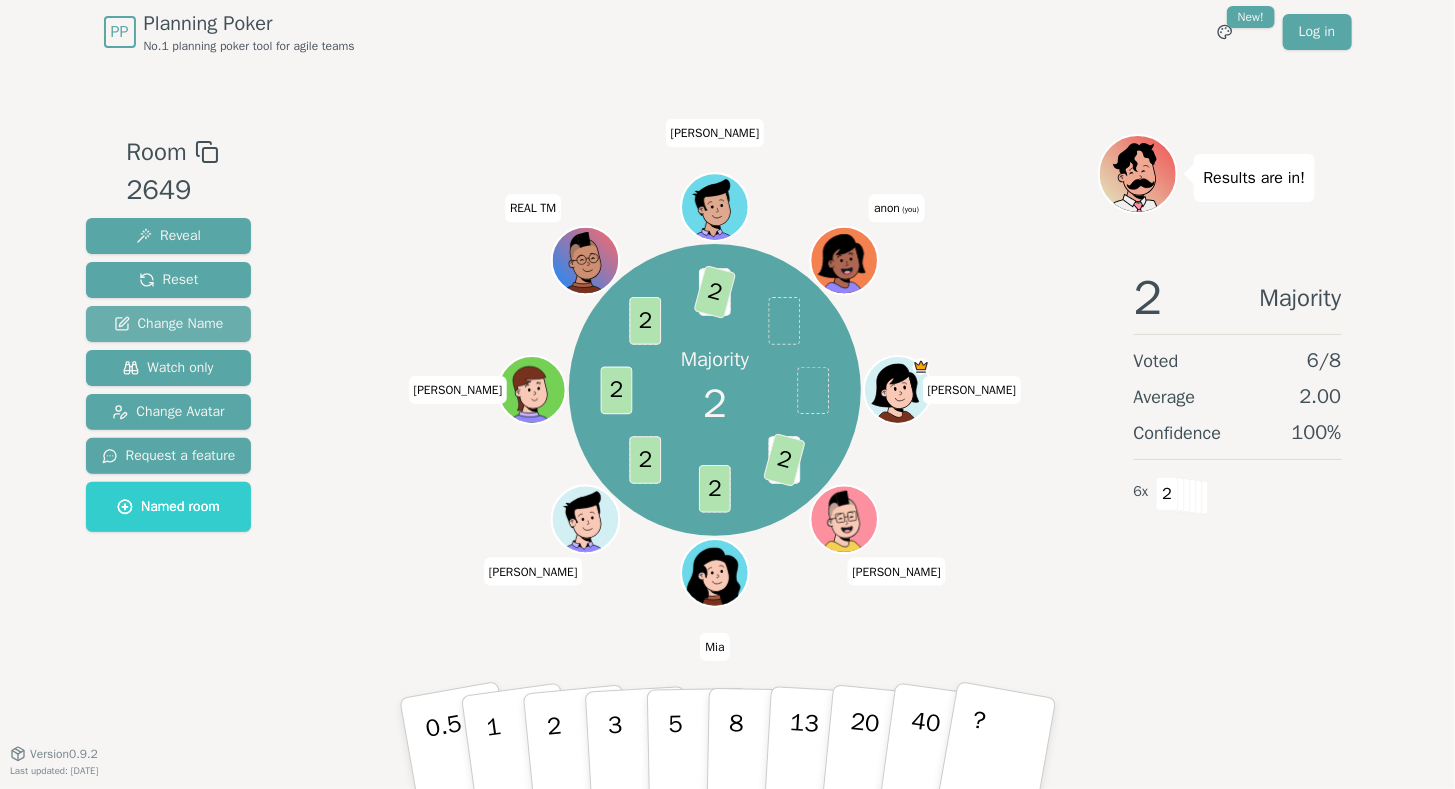 click on "Change Name" at bounding box center [169, 324] 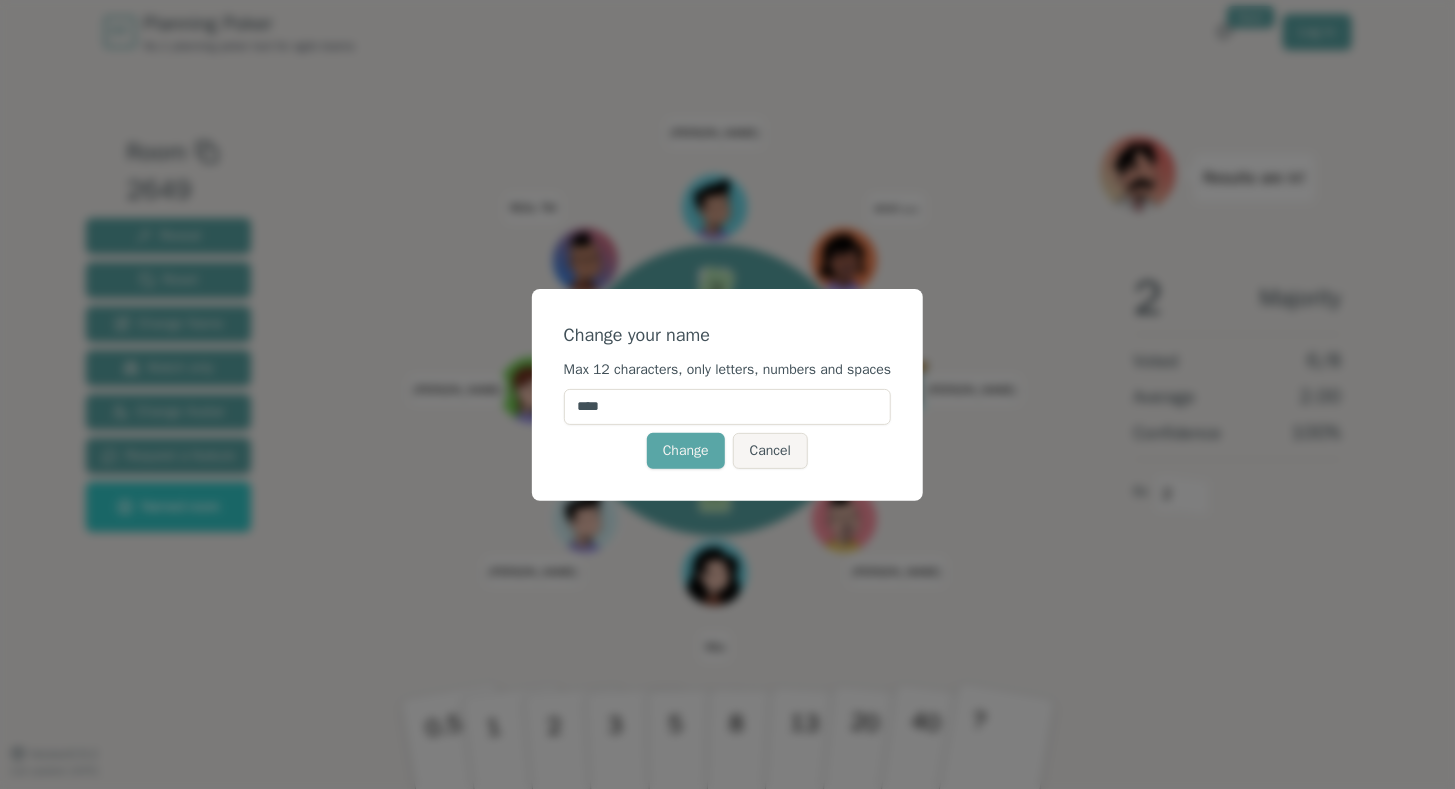 click on "****" at bounding box center (727, 407) 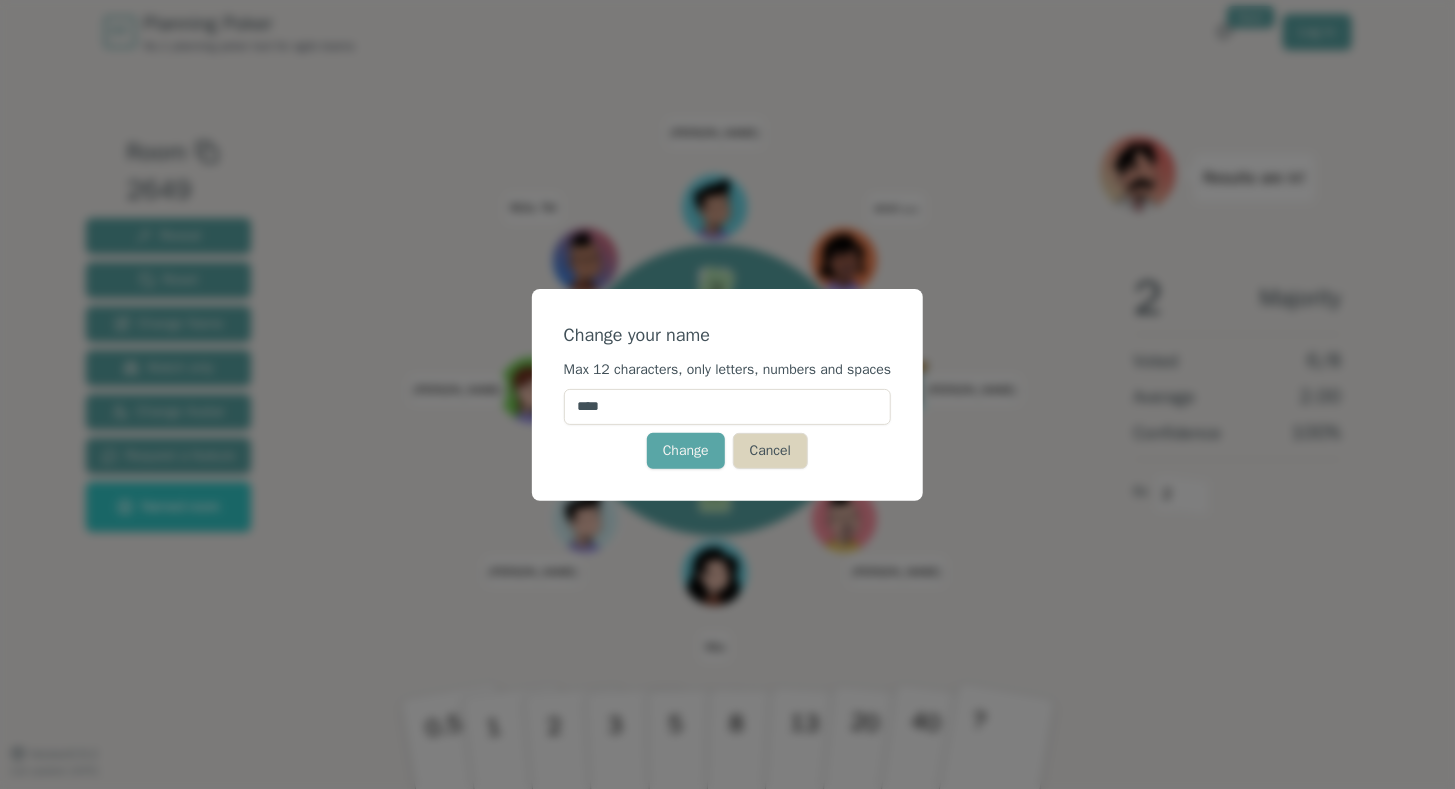 click on "Cancel" at bounding box center (770, 451) 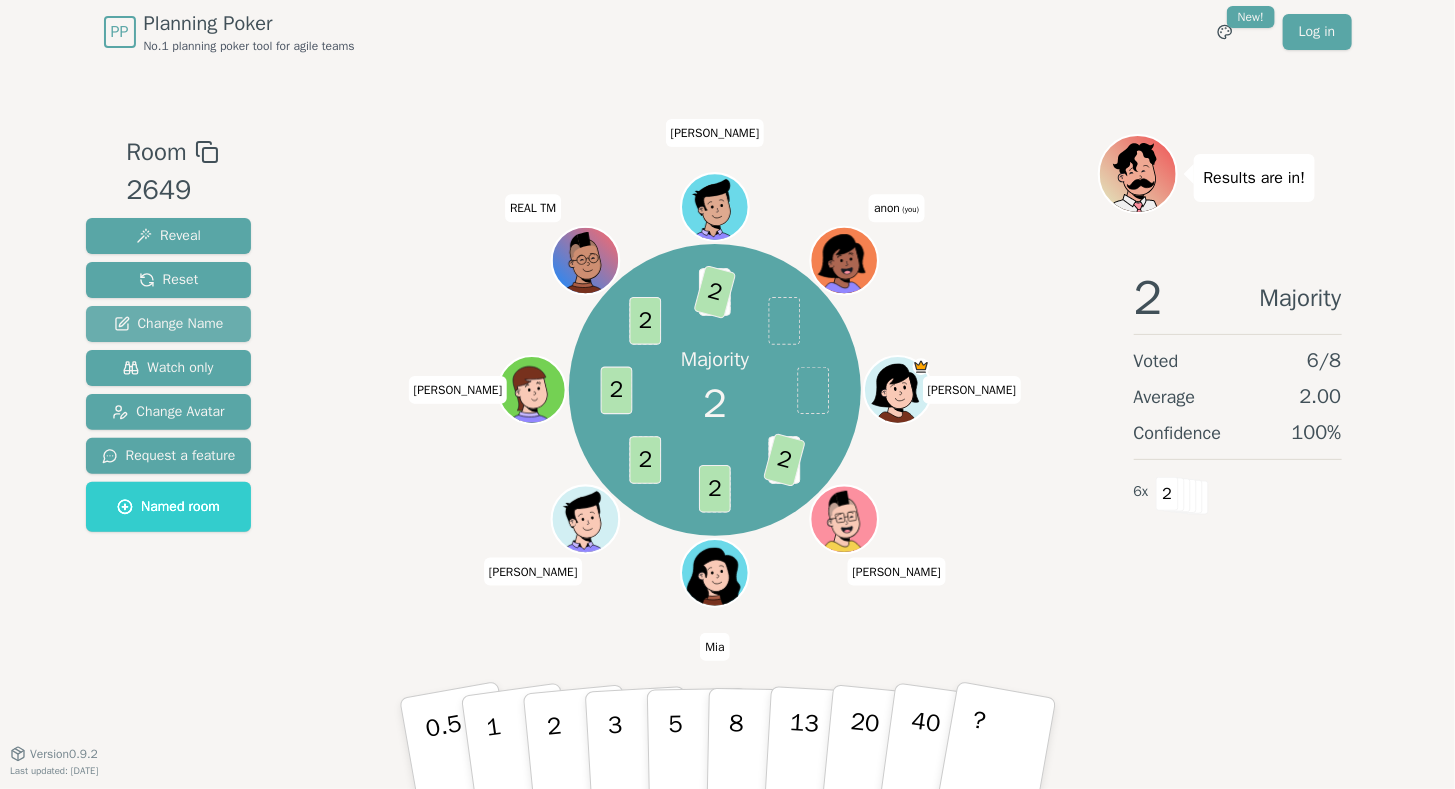 click on "Change Name" at bounding box center (169, 324) 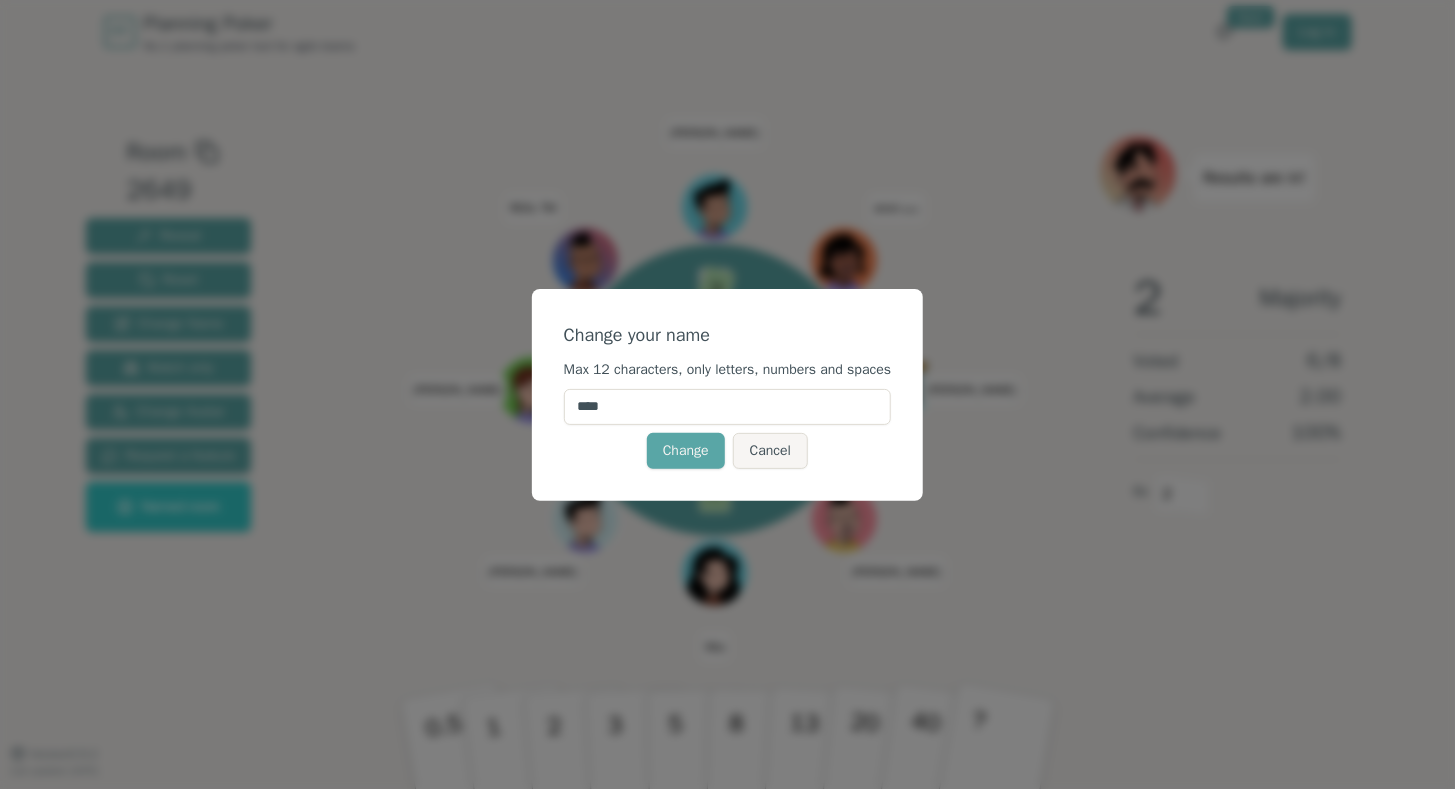 click on "****" at bounding box center (727, 407) 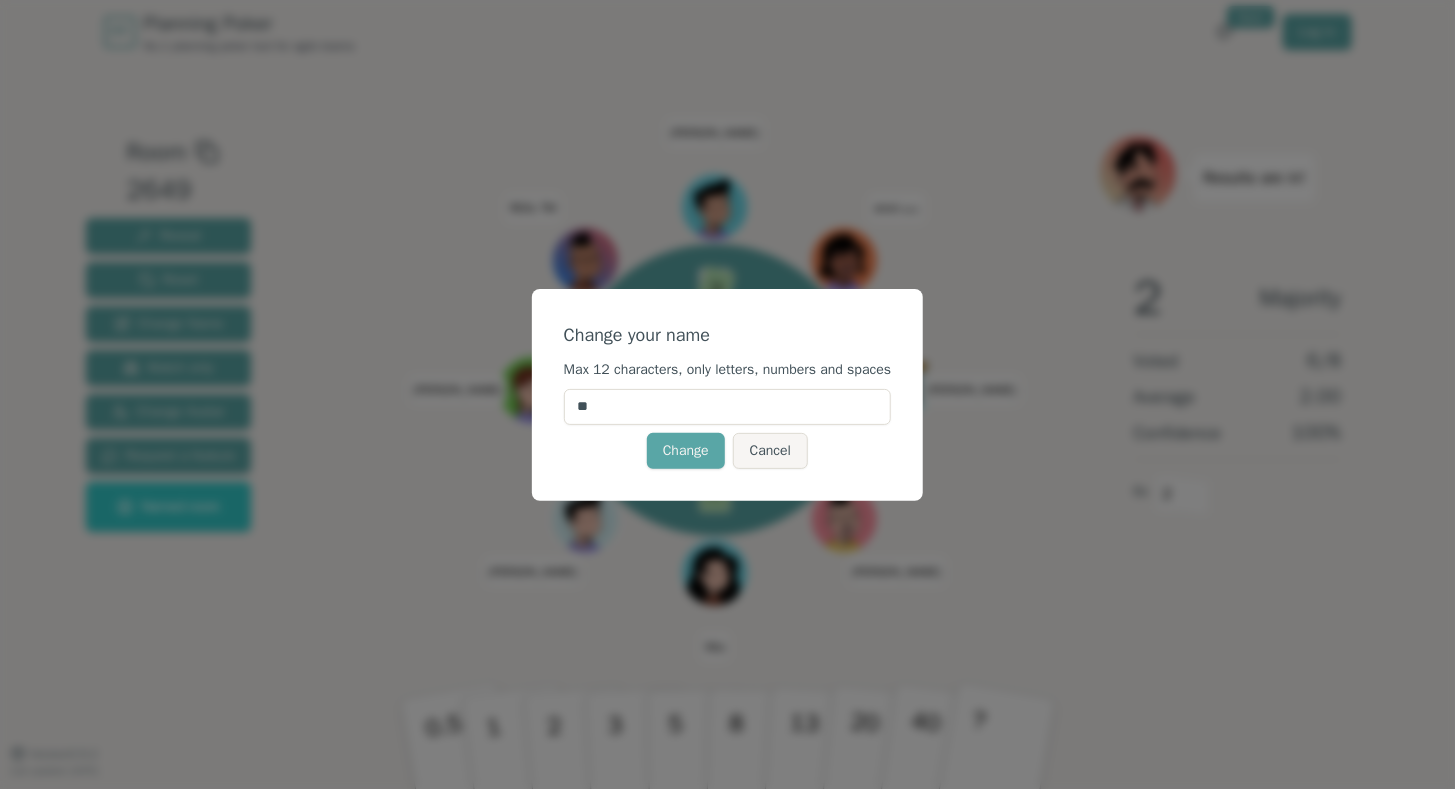 type on "*" 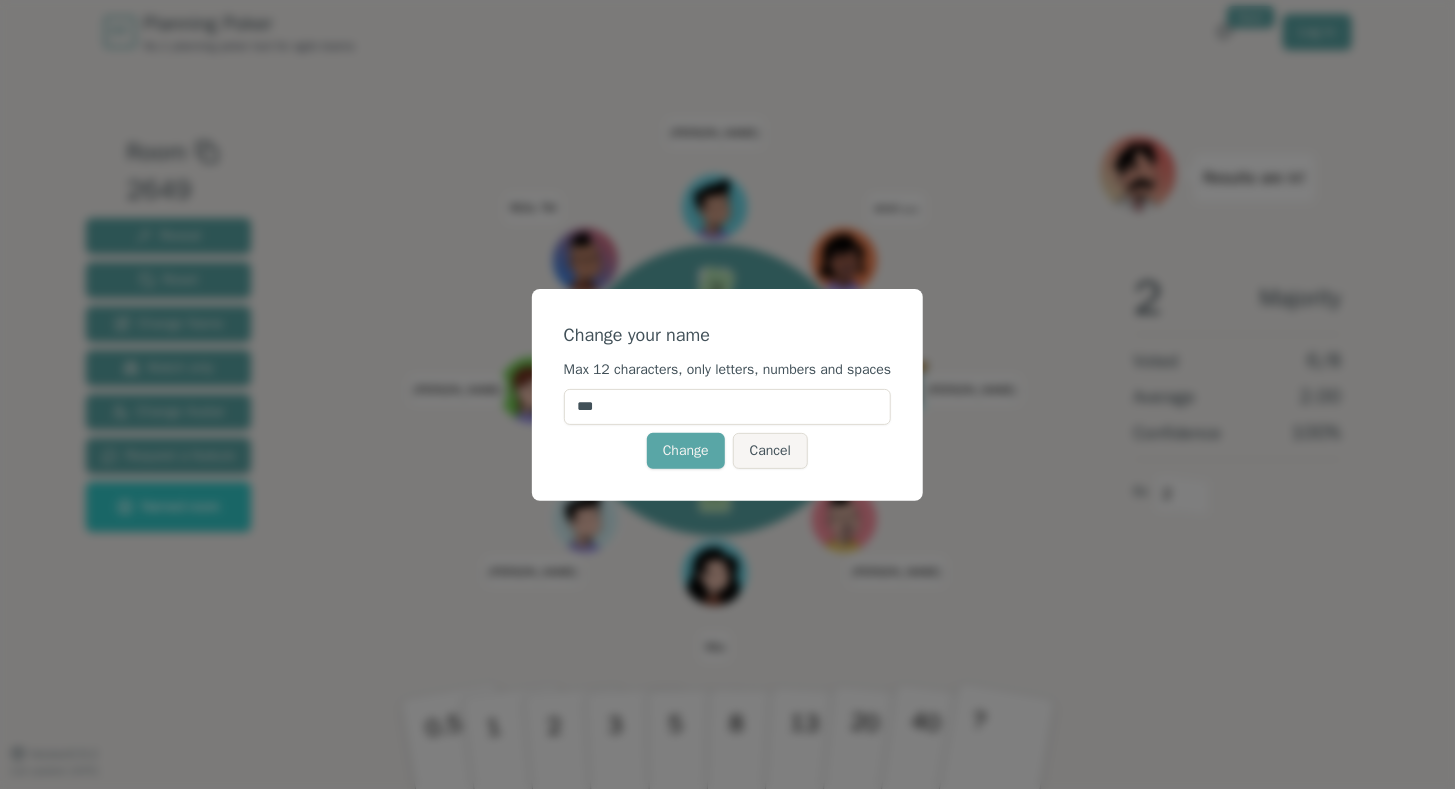 click on "Change" at bounding box center (686, 451) 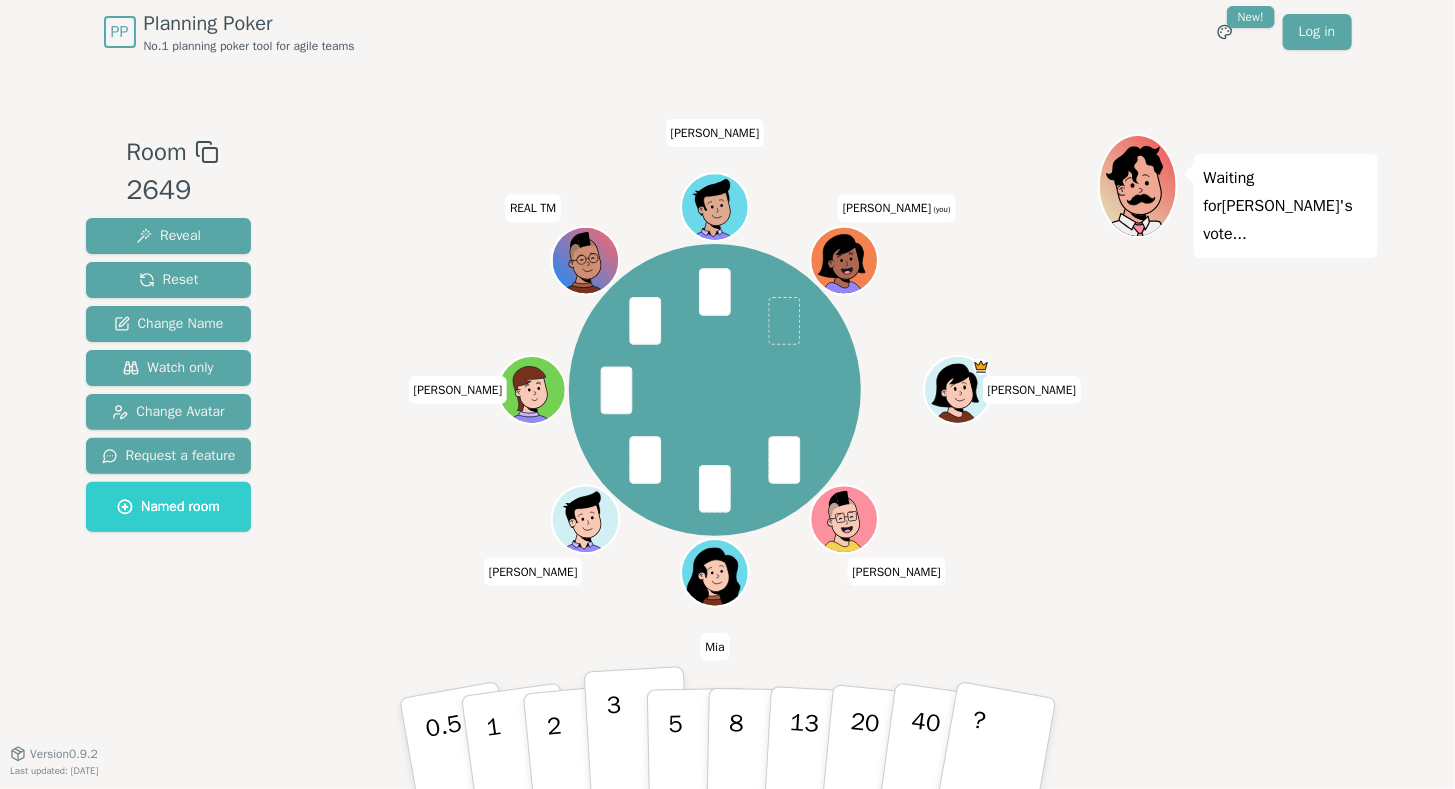 click on "3" at bounding box center (615, 745) 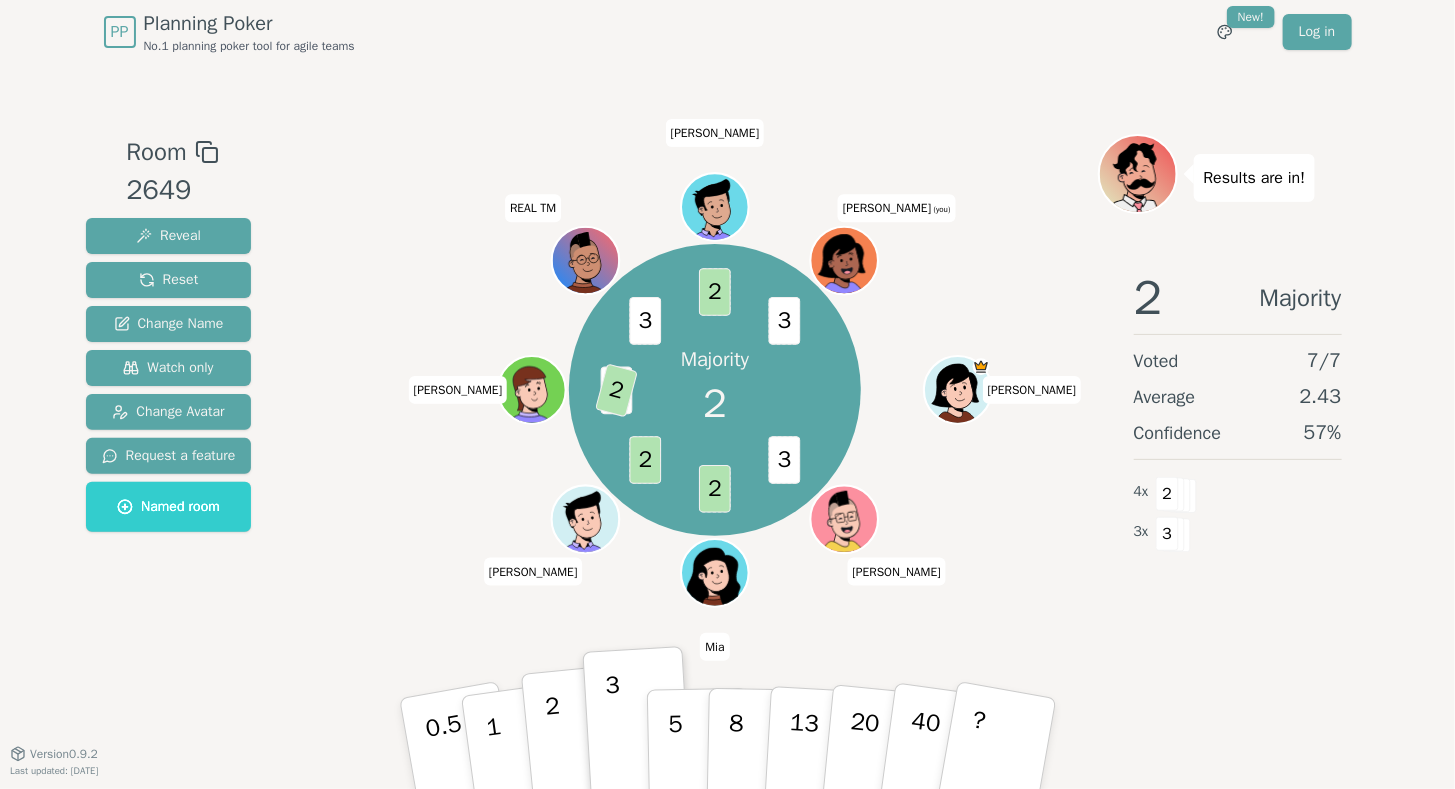 click on "2" at bounding box center (555, 746) 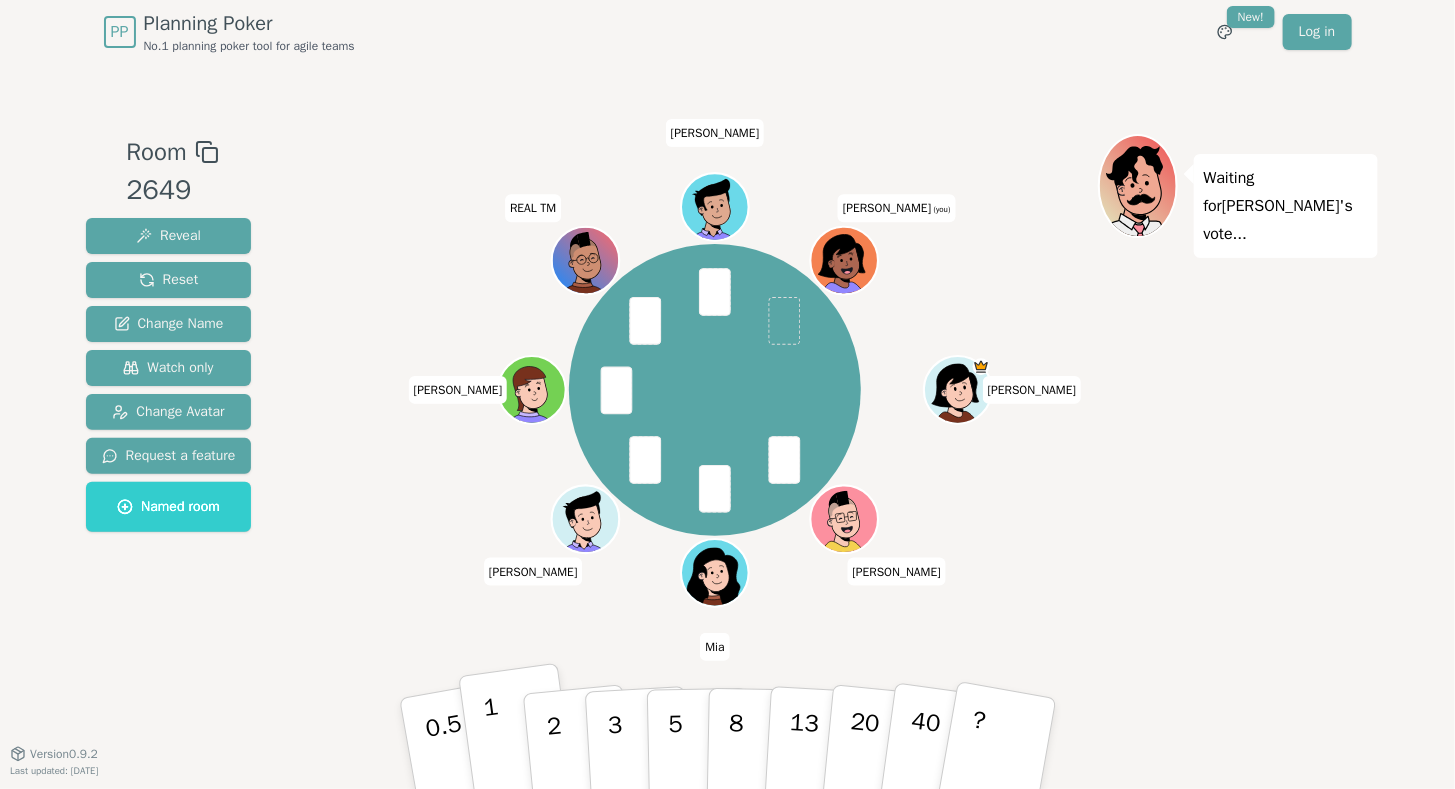 click on "1" at bounding box center (495, 746) 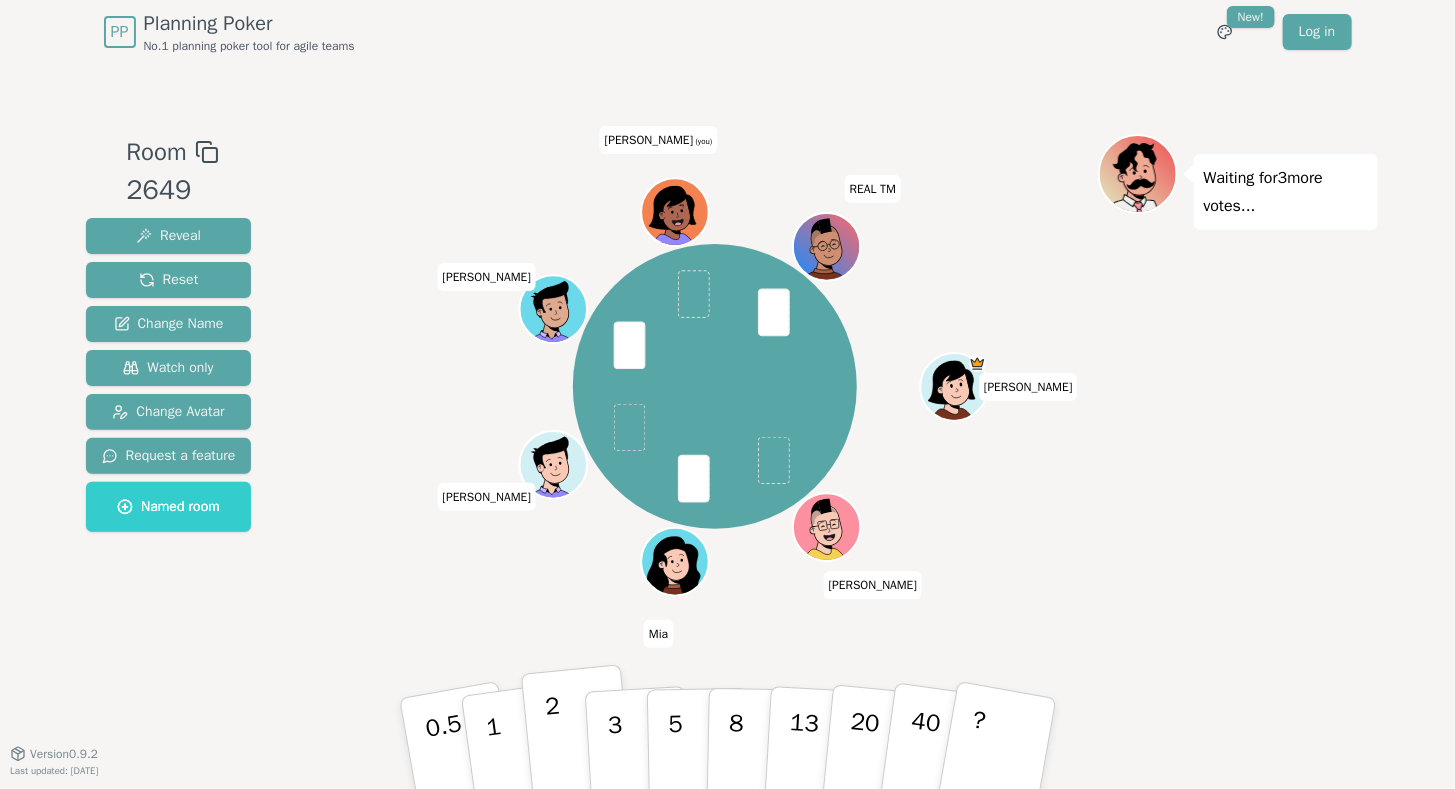 click on "2" at bounding box center (577, 744) 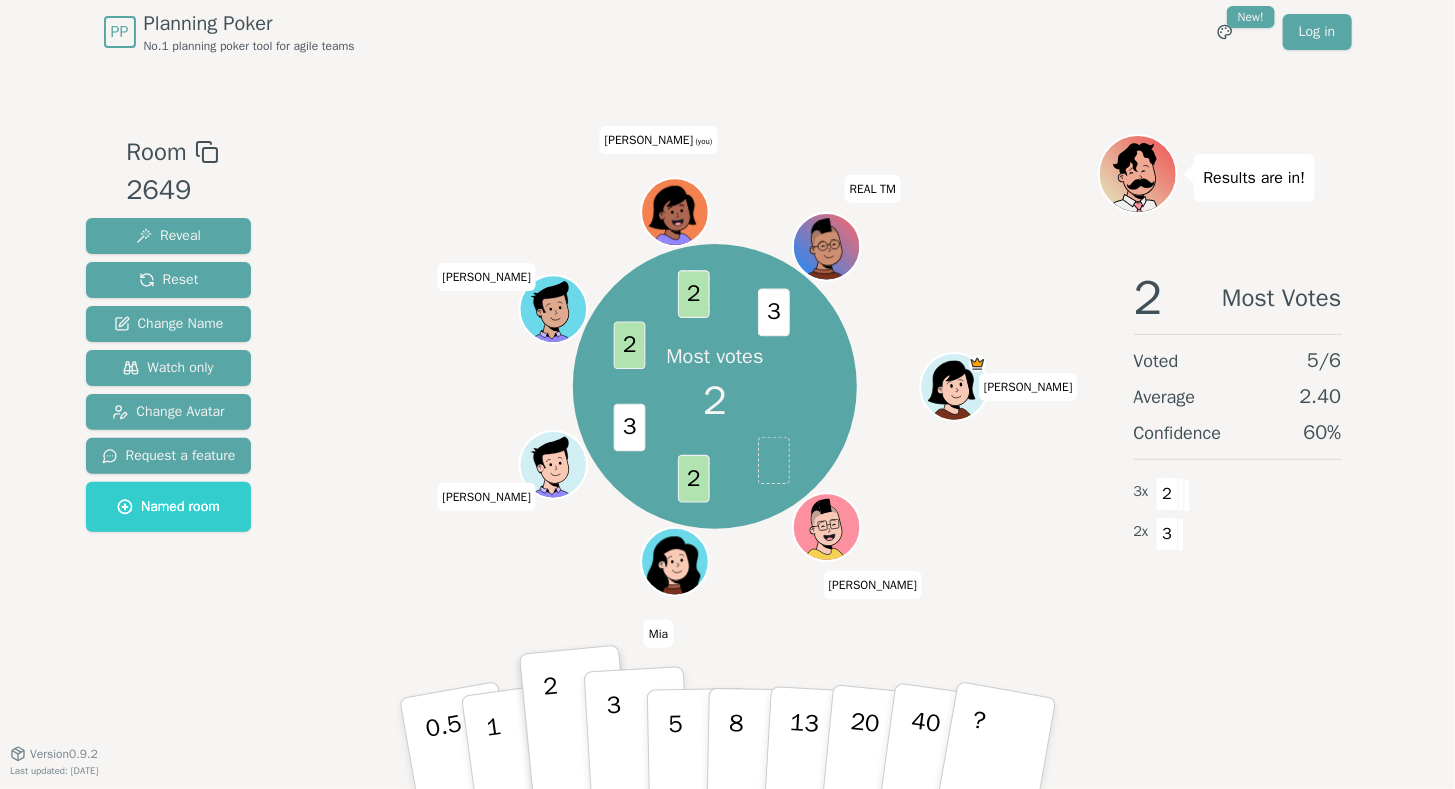 click on "3" at bounding box center (615, 745) 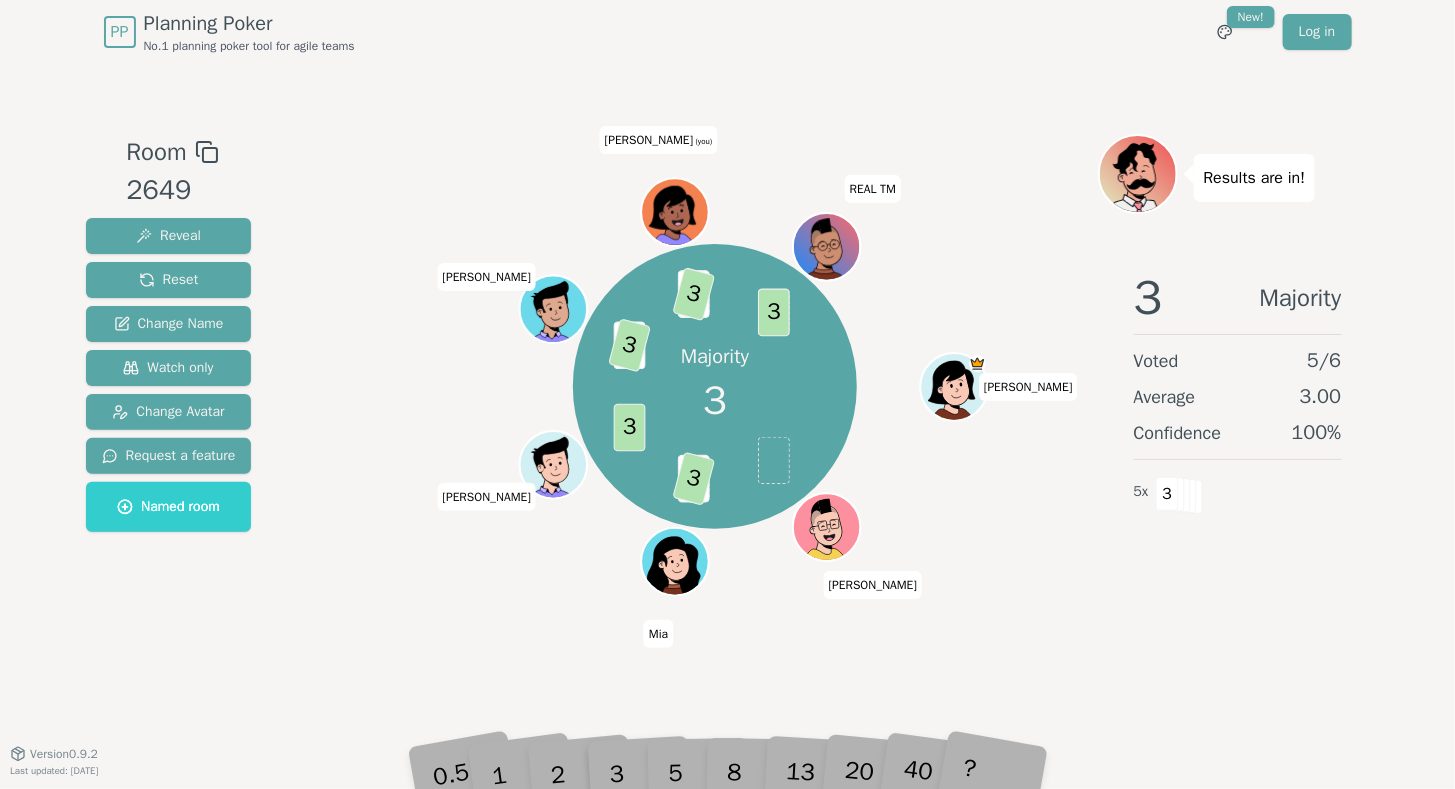 click 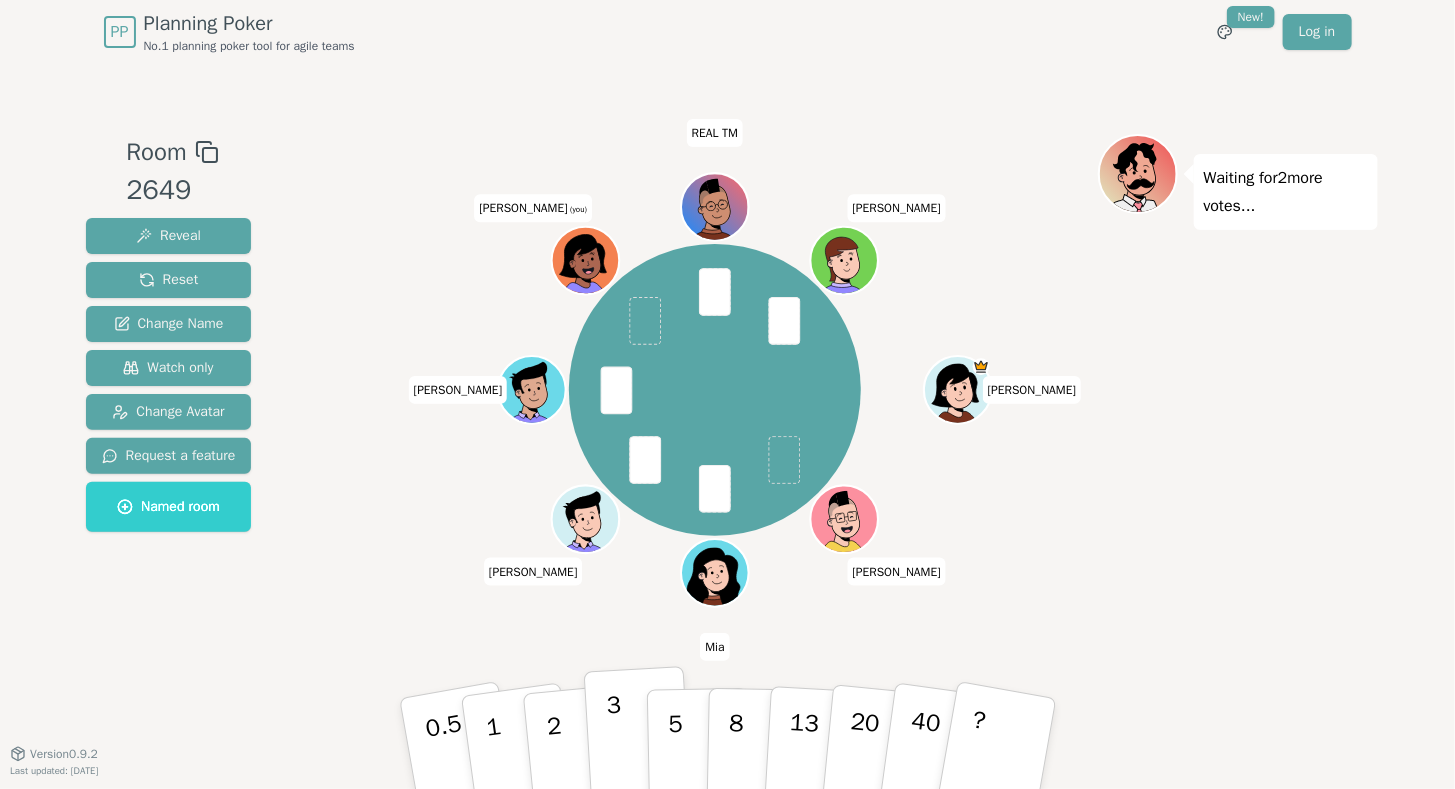 click on "3" at bounding box center [637, 744] 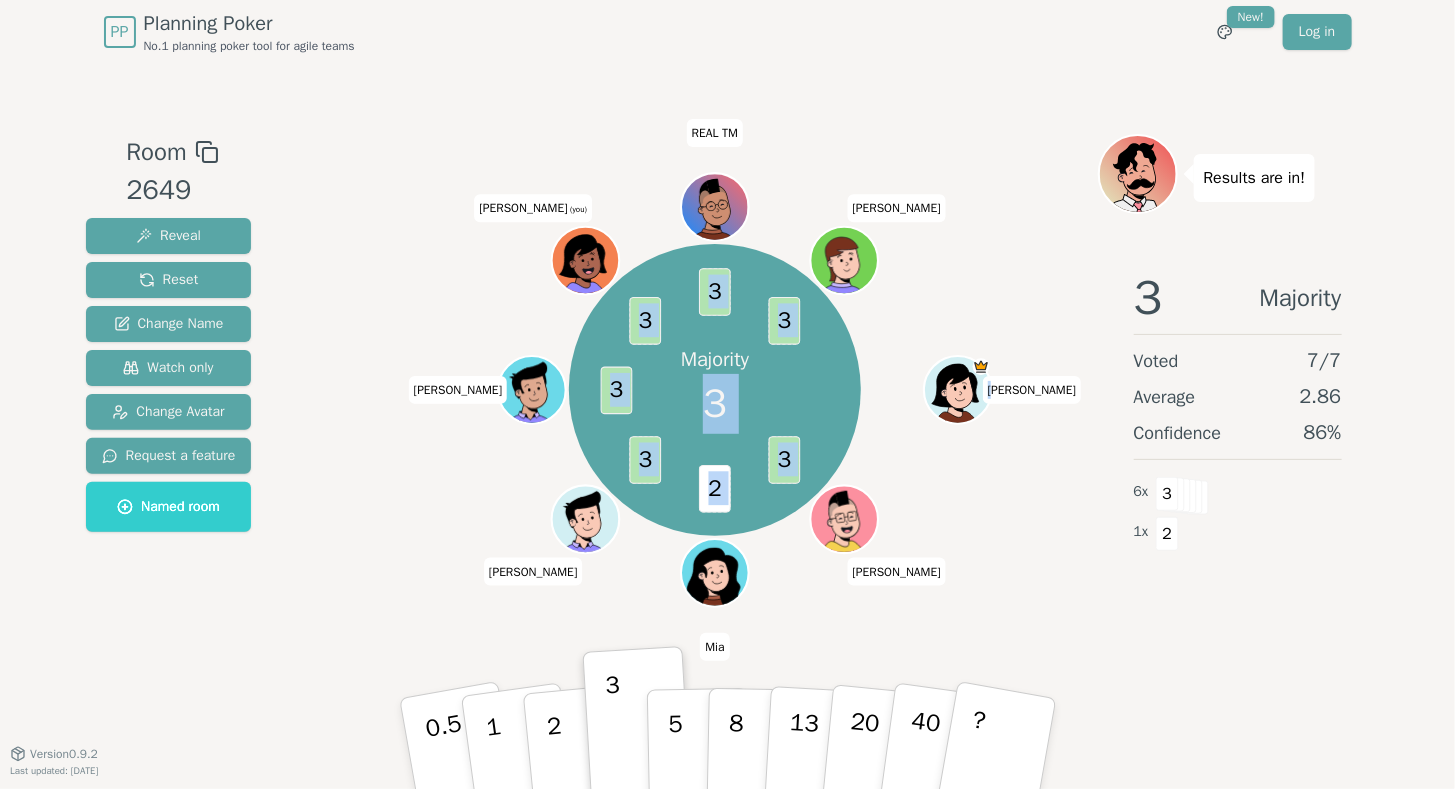 drag, startPoint x: 1022, startPoint y: 387, endPoint x: 1062, endPoint y: 388, distance: 40.012497 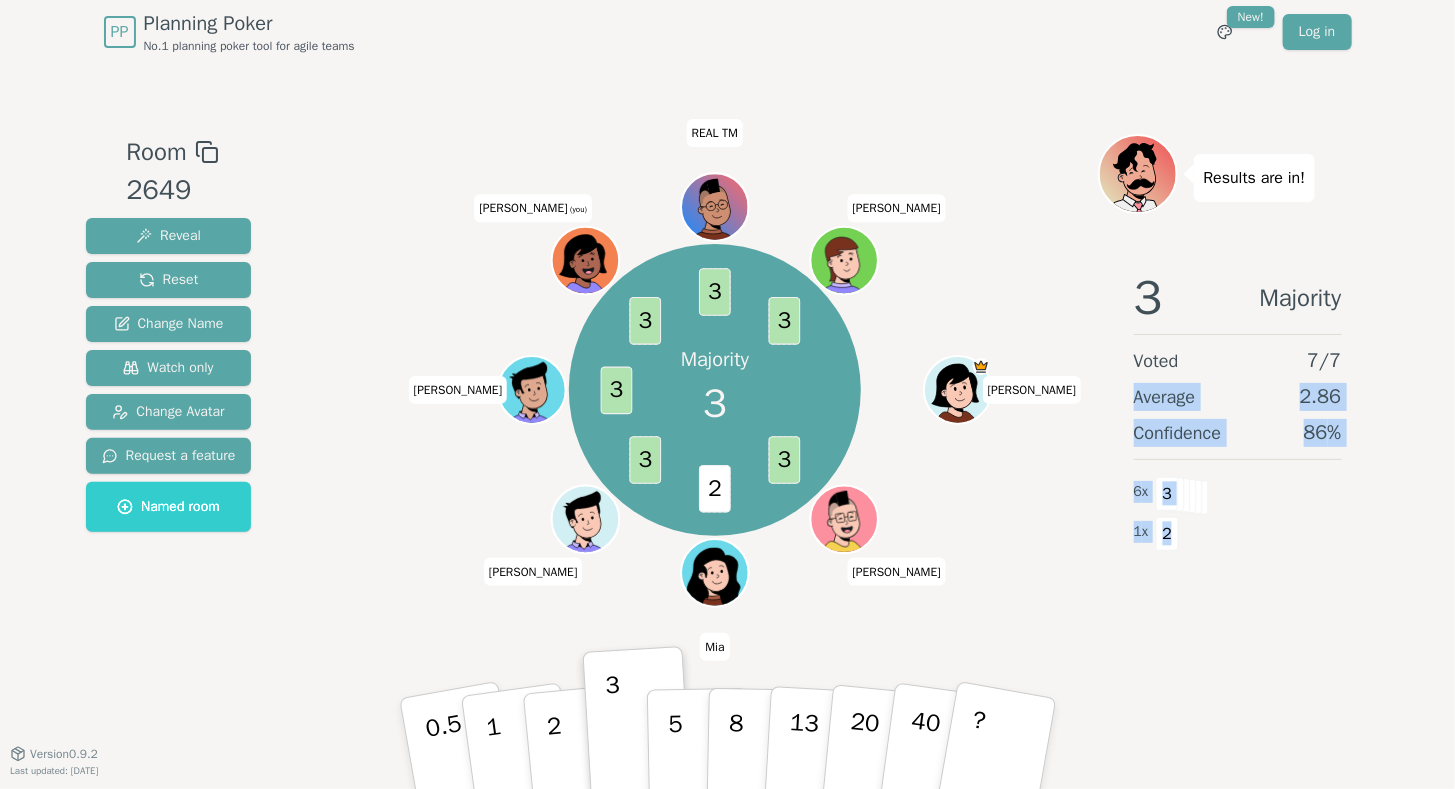 drag, startPoint x: 1062, startPoint y: 388, endPoint x: 1175, endPoint y: 534, distance: 184.62123 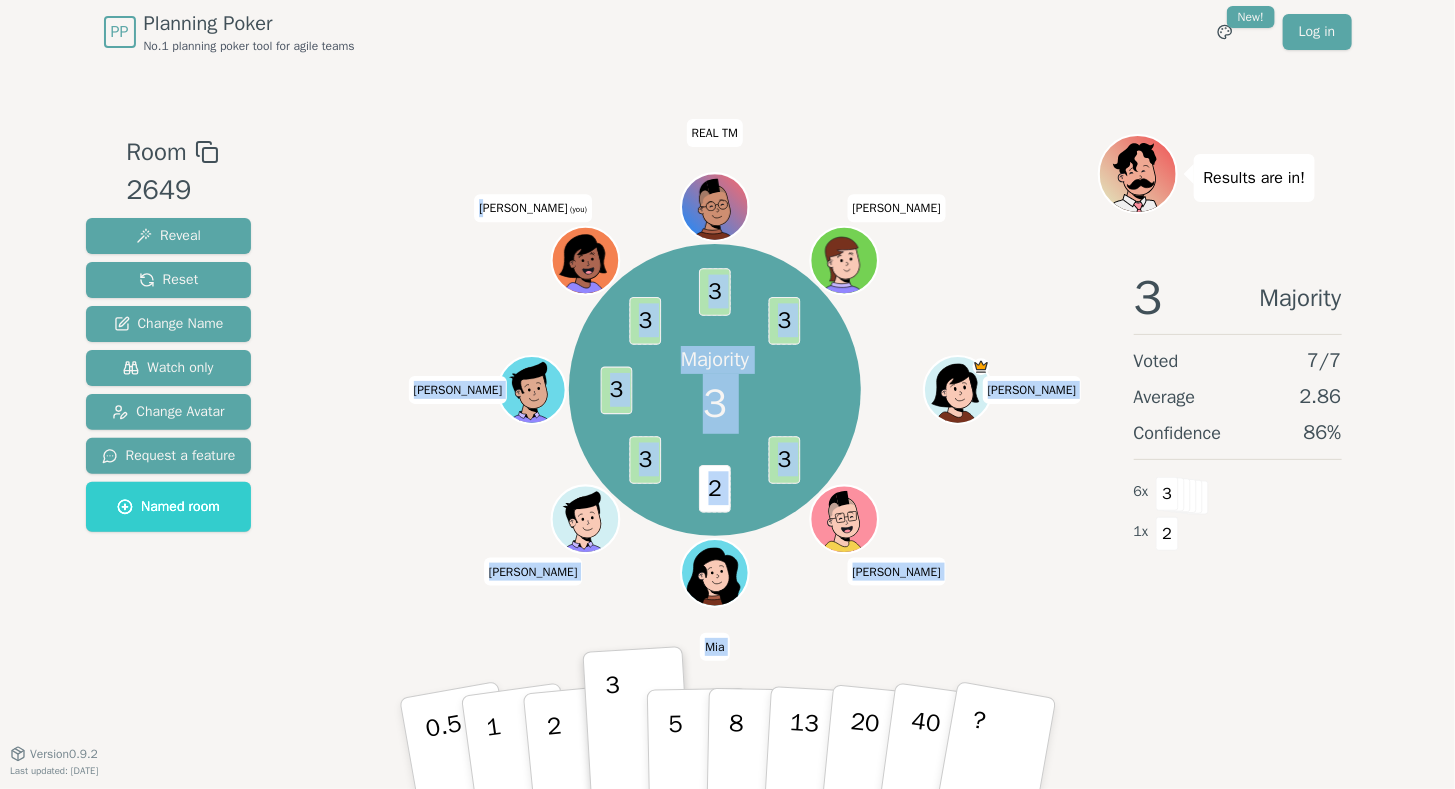 drag, startPoint x: 514, startPoint y: 212, endPoint x: 587, endPoint y: 200, distance: 73.97973 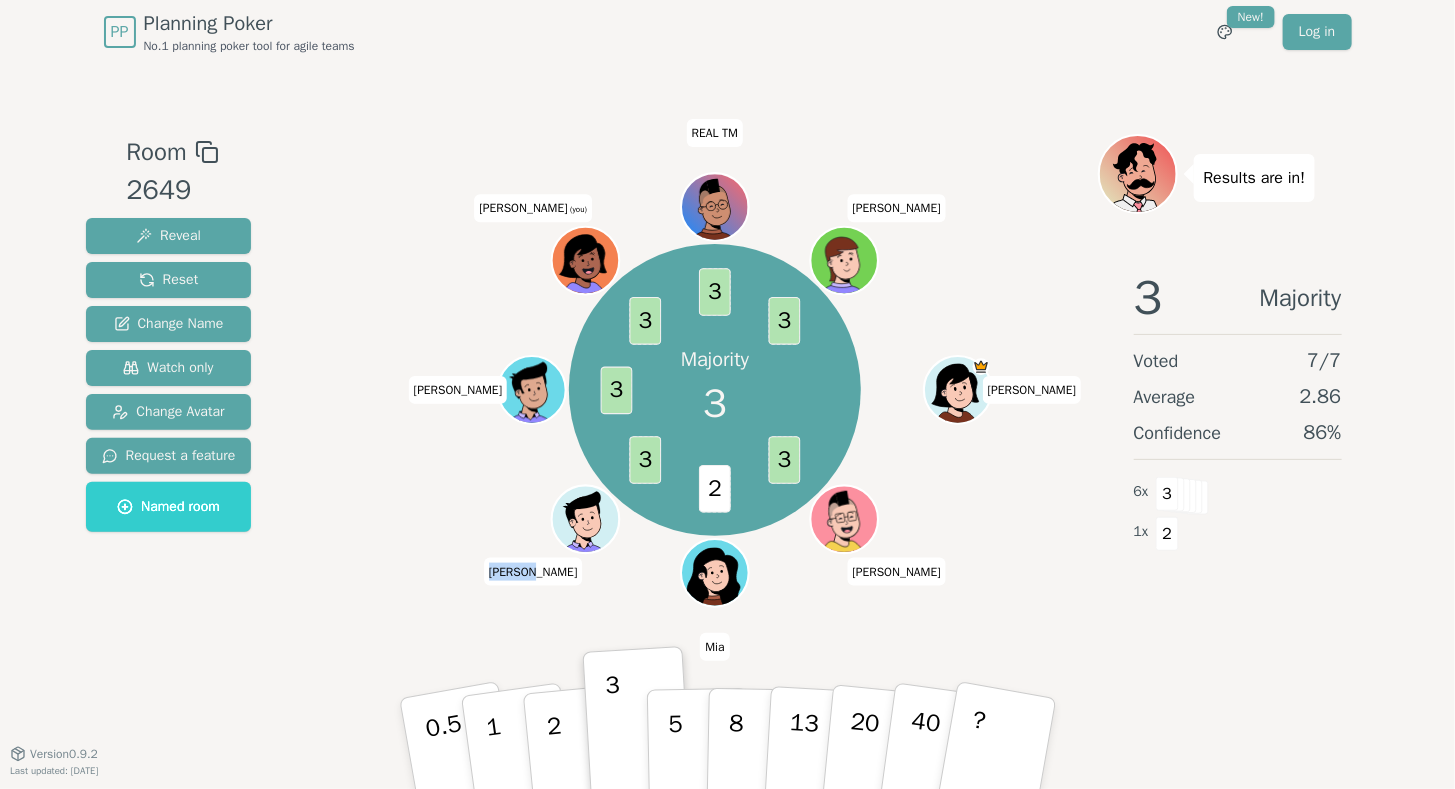 drag, startPoint x: 510, startPoint y: 567, endPoint x: 557, endPoint y: 575, distance: 47.67599 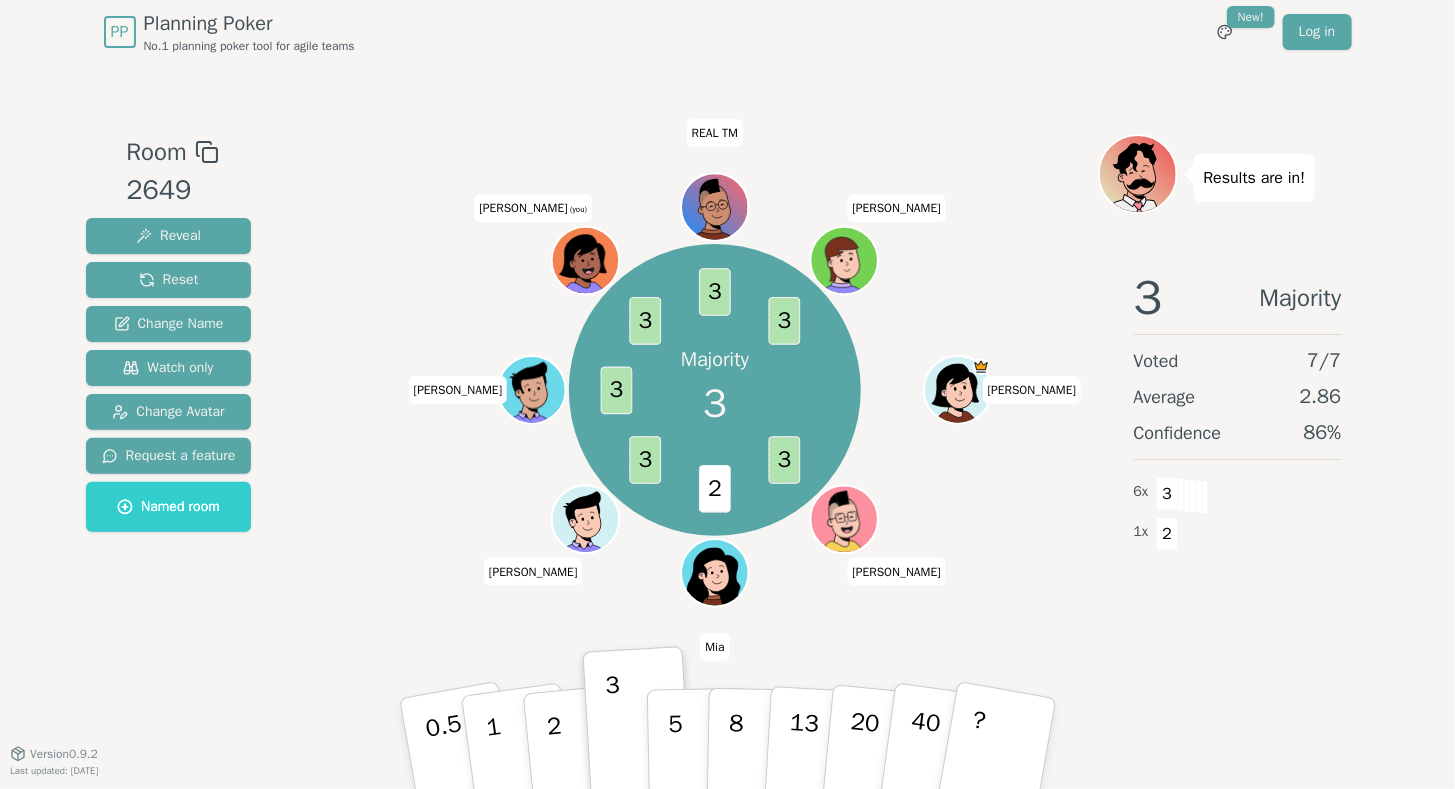 click on "Majority 3 3 2 3 3 3 3 3 [PERSON_NAME] [PERSON_NAME] [PERSON_NAME] [PERSON_NAME]   (you) REAL [PERSON_NAME]" at bounding box center [715, 409] 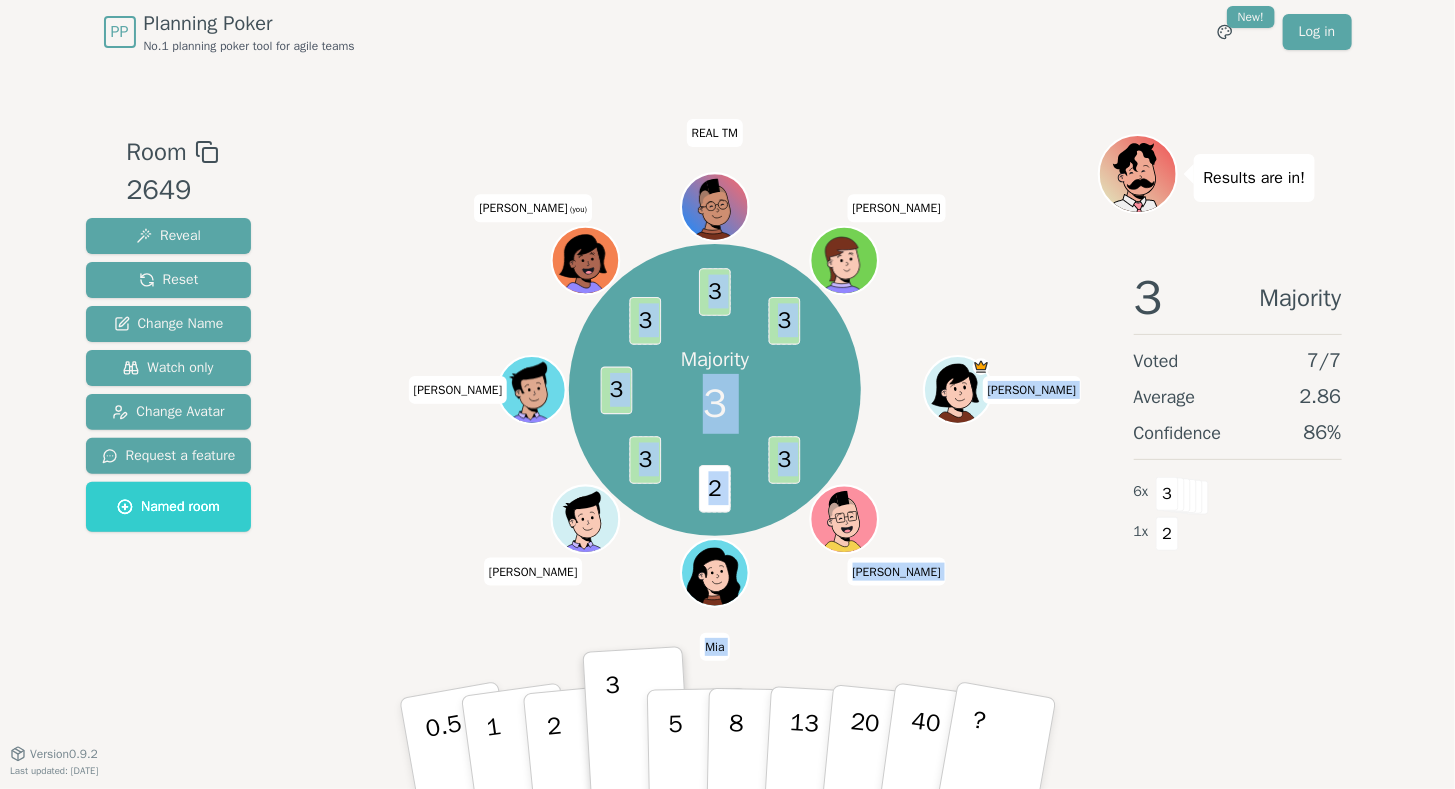 drag, startPoint x: 510, startPoint y: 572, endPoint x: 561, endPoint y: 556, distance: 53.450912 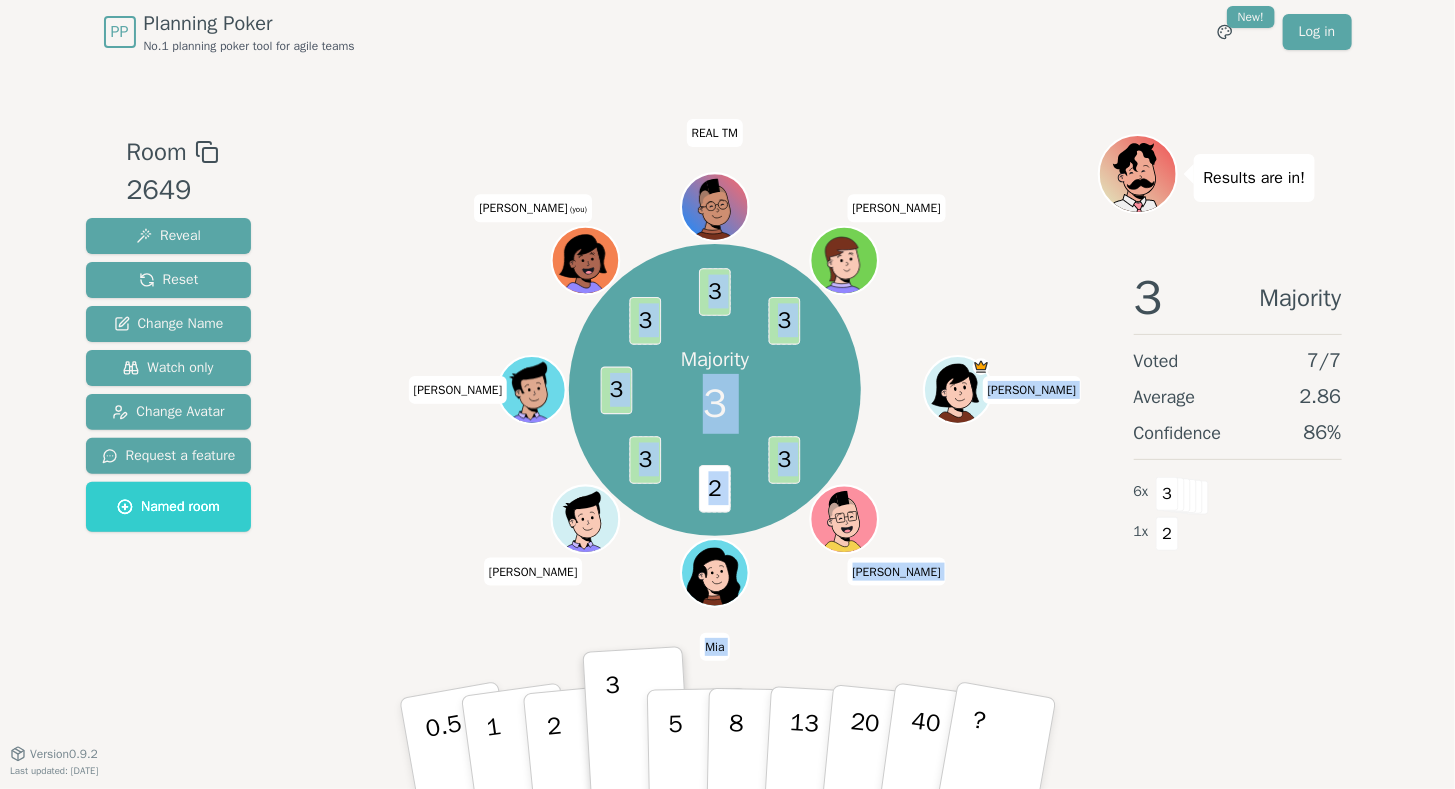 click on "Majority 3 3 2 3 3 3 3 3 [PERSON_NAME] [PERSON_NAME] [PERSON_NAME] [PERSON_NAME]   (you) REAL [PERSON_NAME]" at bounding box center [715, 391] 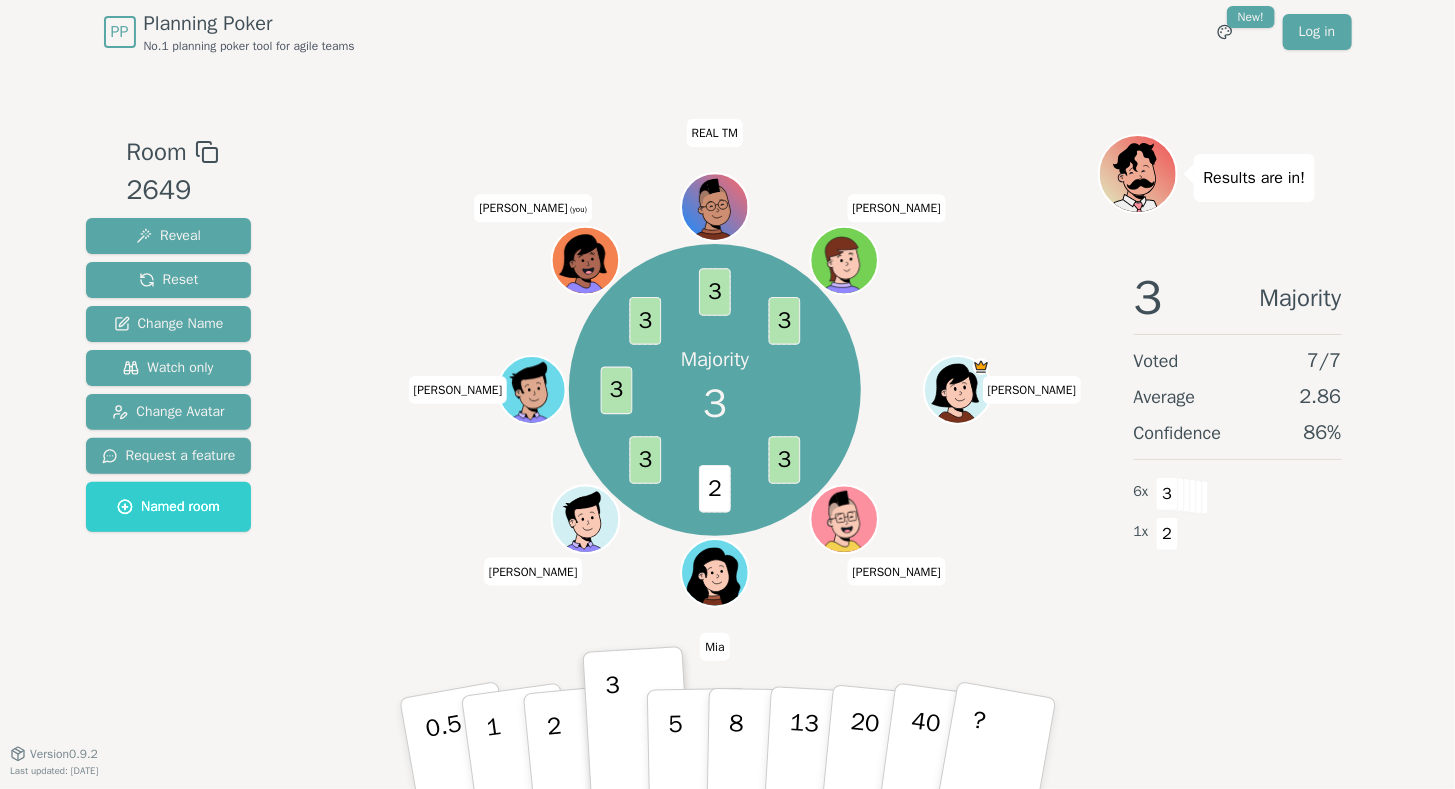 click on "[PERSON_NAME]" at bounding box center (533, 572) 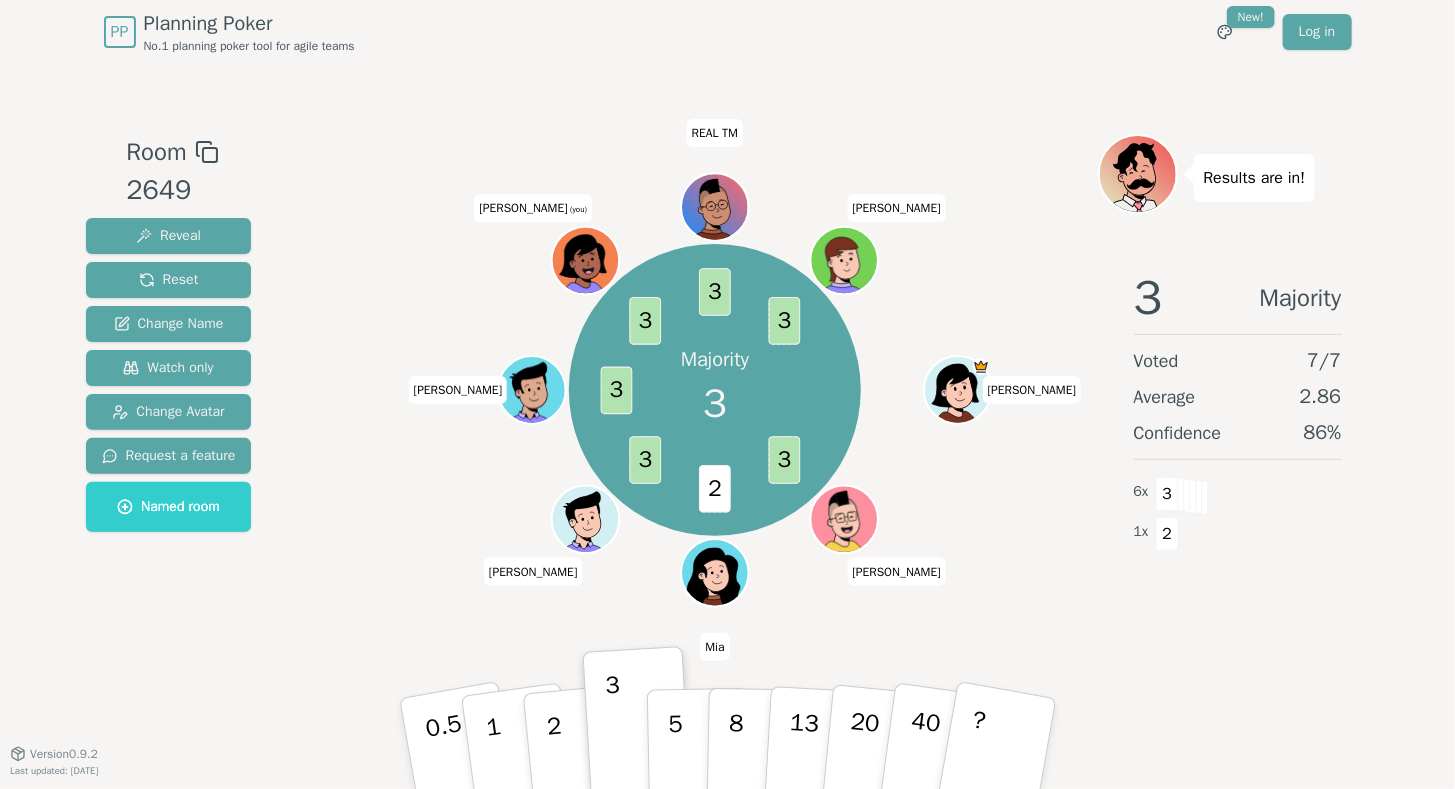 click on "[PERSON_NAME]" at bounding box center [533, 572] 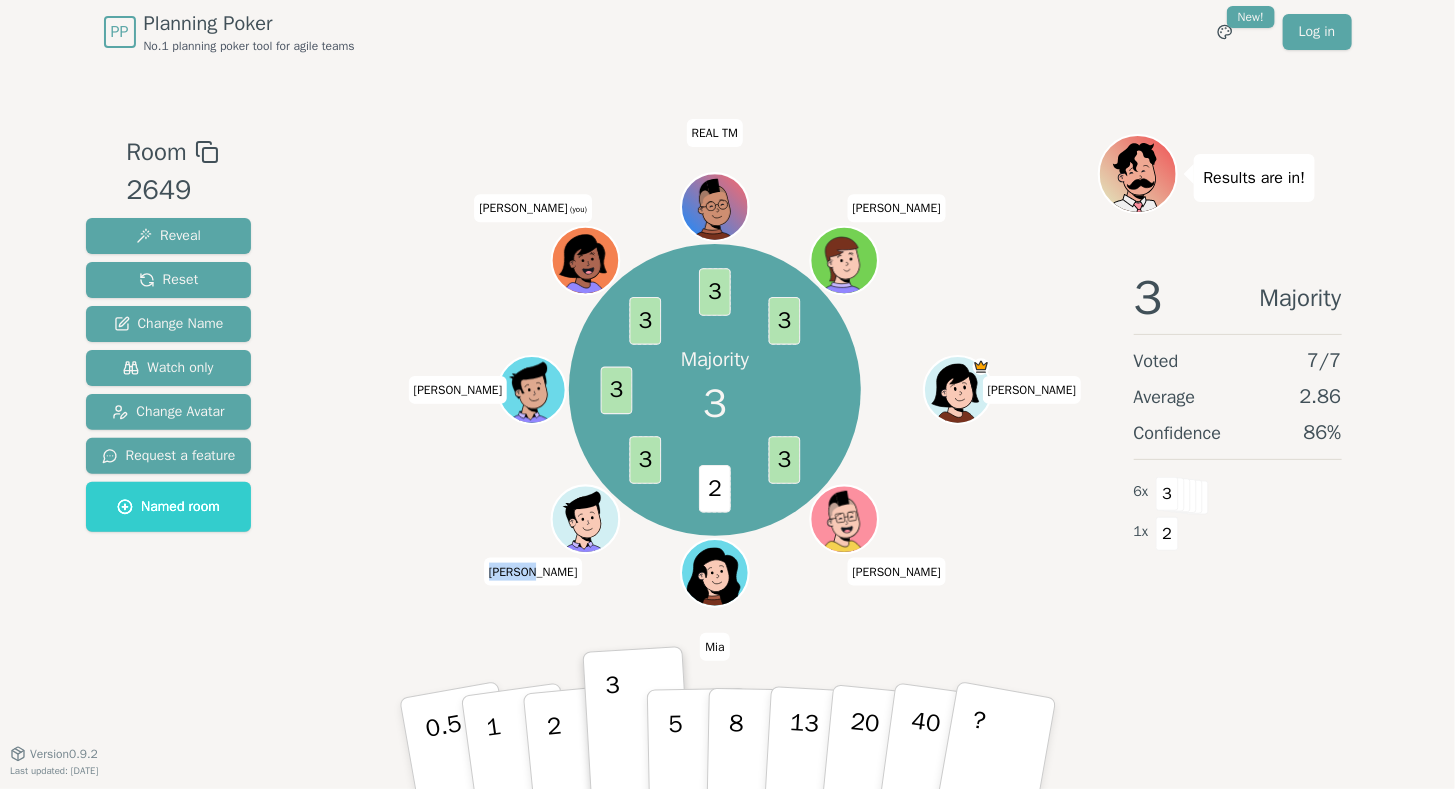 click on "[PERSON_NAME]" at bounding box center (533, 572) 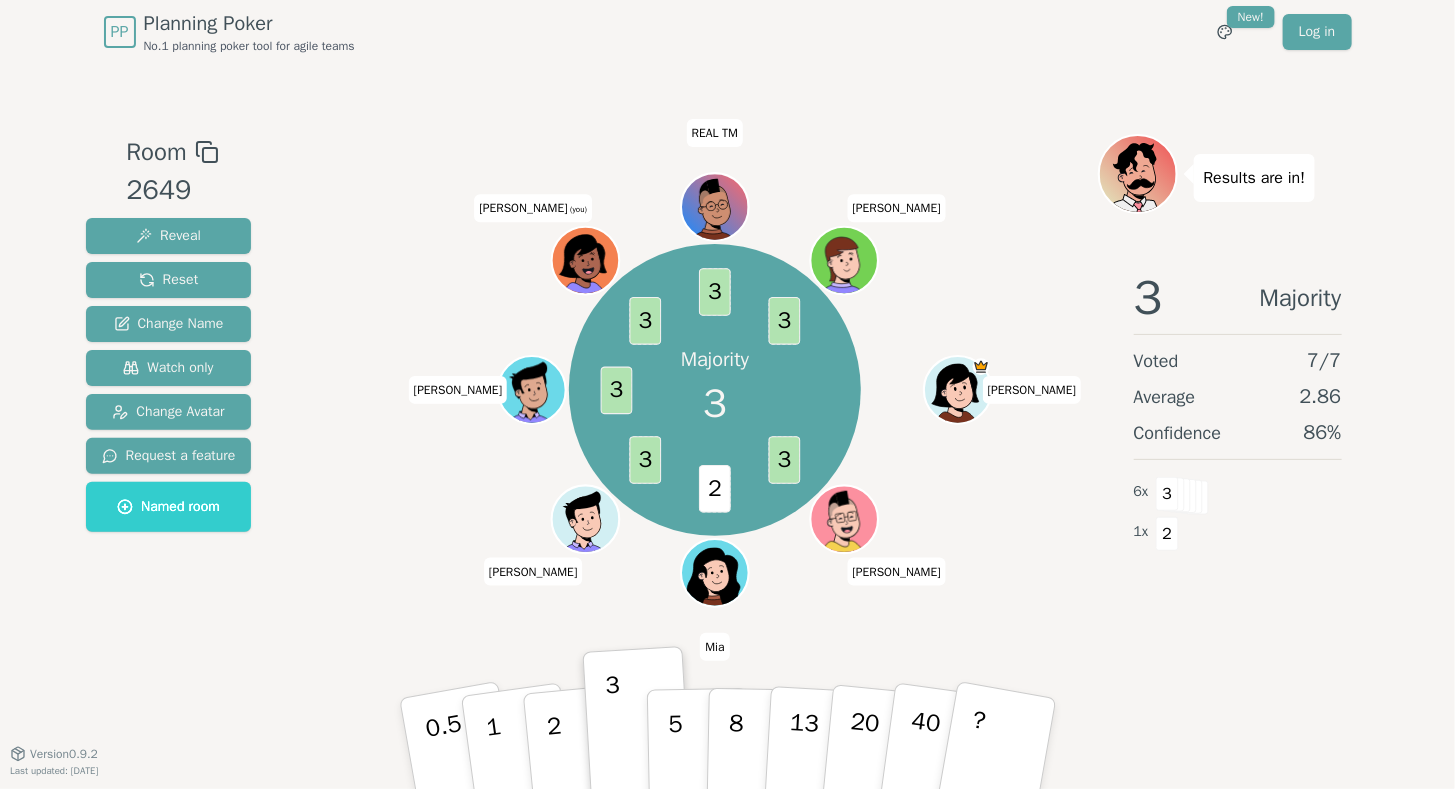click at bounding box center [715, 152] 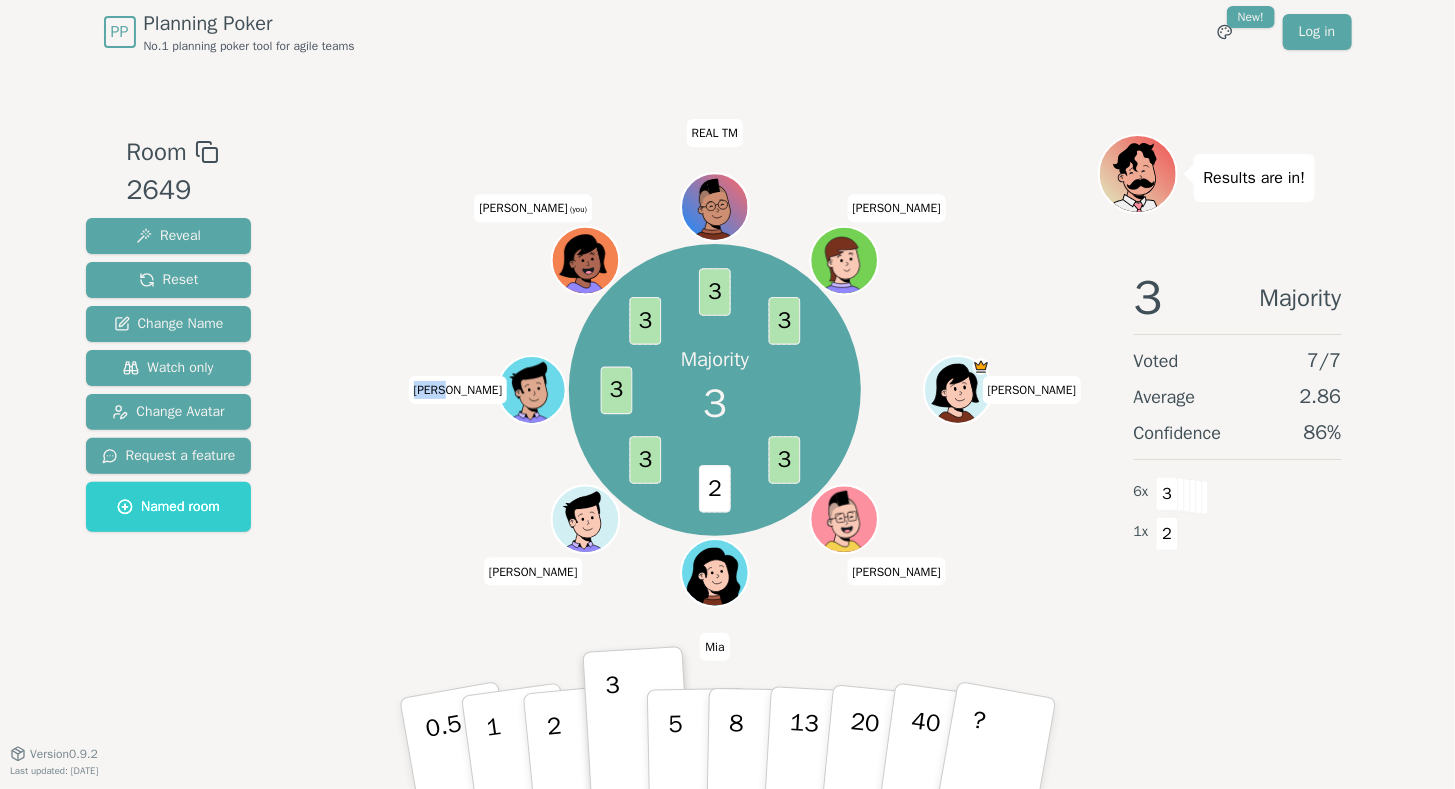 click on "[PERSON_NAME]" at bounding box center [458, 390] 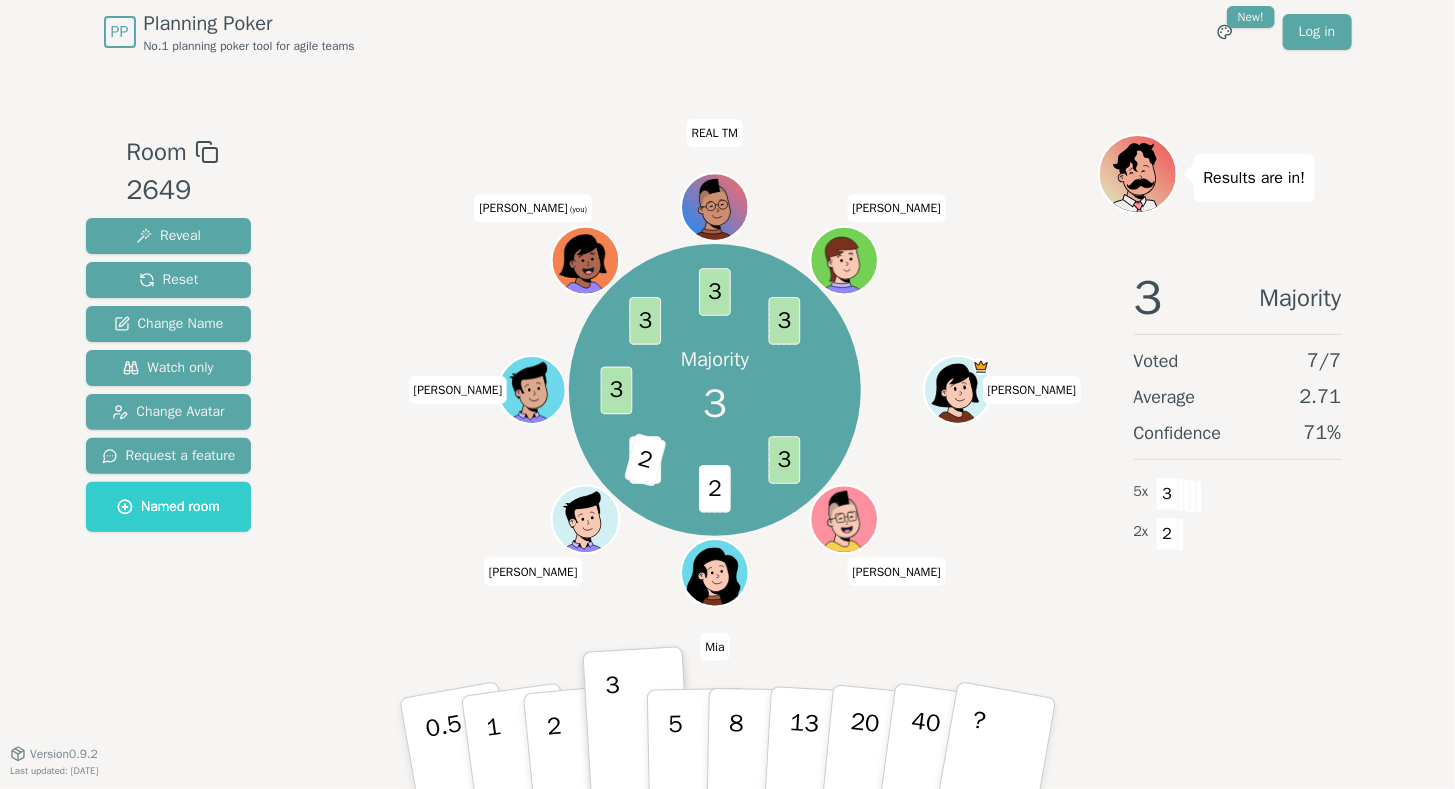 drag, startPoint x: 554, startPoint y: 291, endPoint x: 451, endPoint y: 374, distance: 132.28 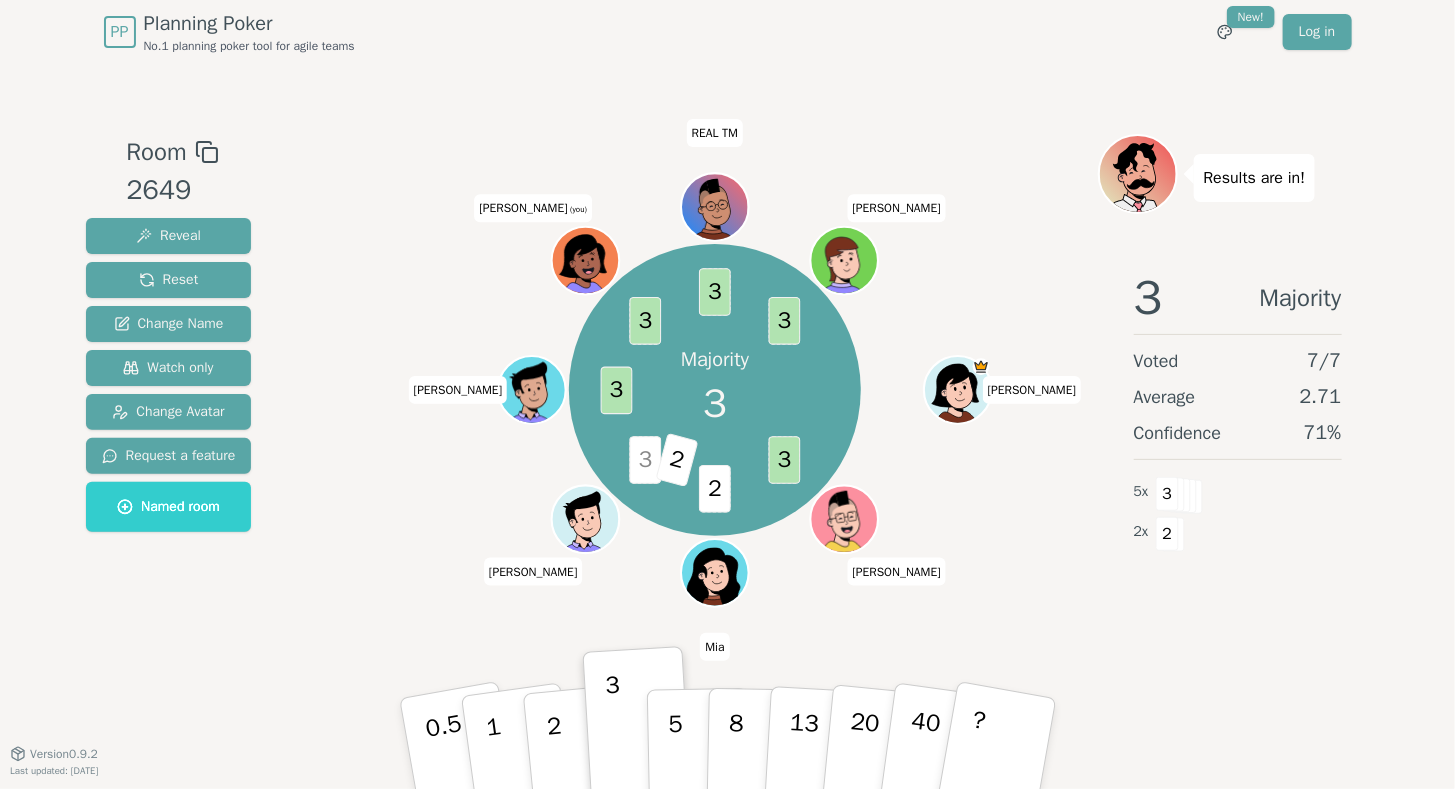 click on "[PERSON_NAME]" at bounding box center [458, 390] 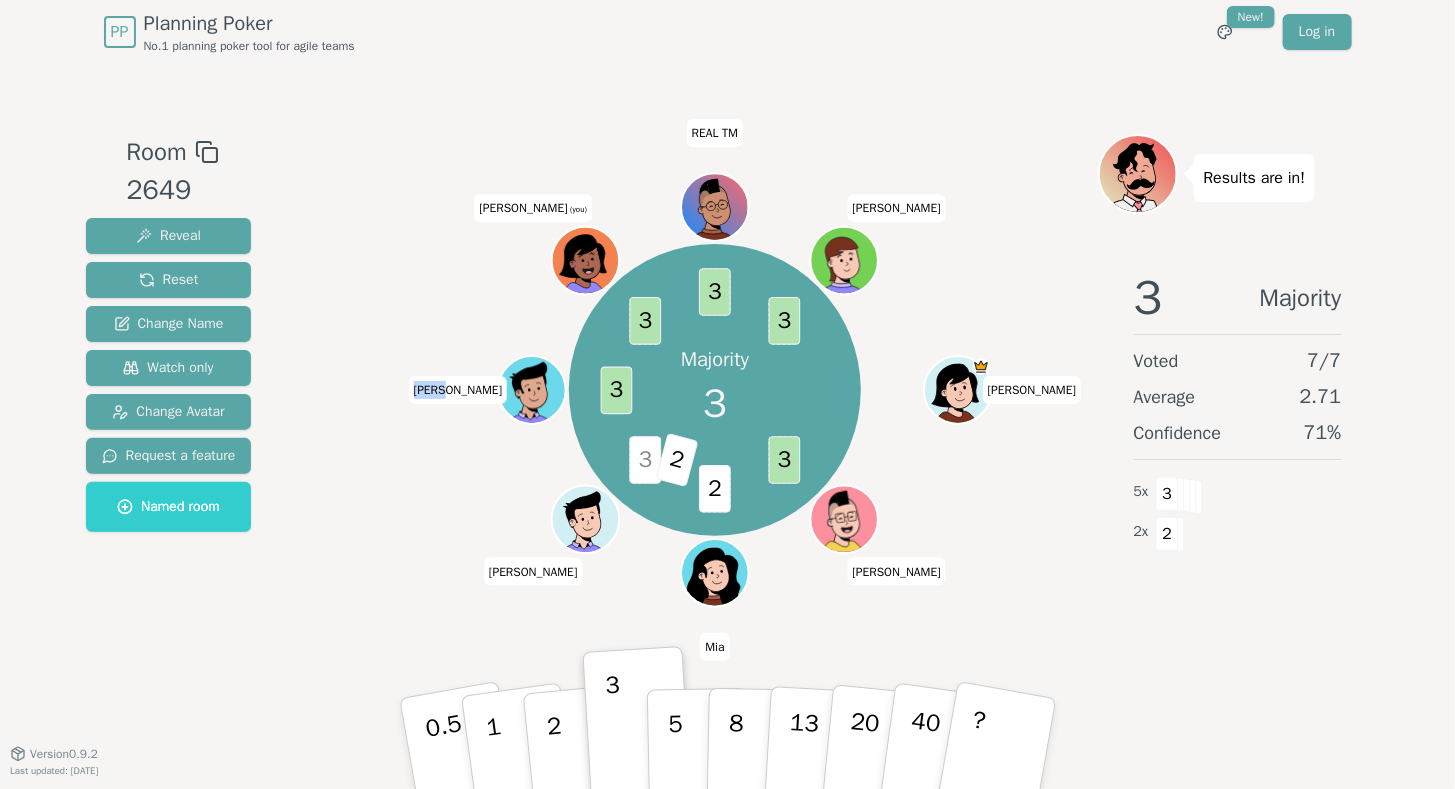click on "[PERSON_NAME]" at bounding box center [458, 390] 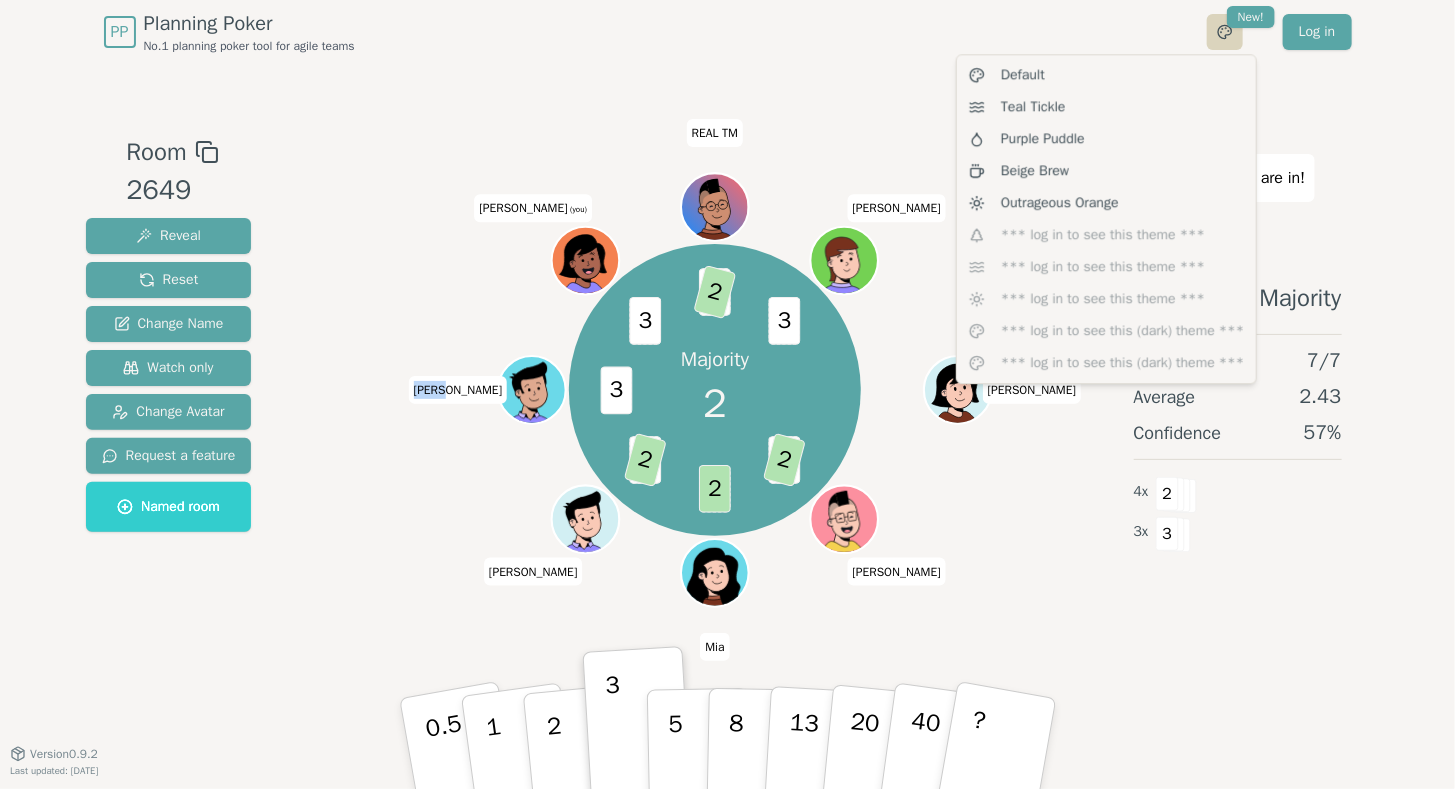 click on "PP Planning Poker No.1 planning poker tool for agile teams Toggle theme New! Log in Menu Room 2649 Reveal Reset Change Name Watch only Change Avatar Request a feature Named room Majority 2 3 2 2 3 2 3 3 3 2 3 [PERSON_NAME] [PERSON_NAME] [PERSON_NAME] [PERSON_NAME]   (you) REAL [PERSON_NAME]   Results are in! 2 Majority Voted 7 / 7 Average 2.43 Confidence 57 % 4 x 2 3 x 3 0.5 1 2 3 5 8 13 20 40 ? Version  0.9.2 Last updated:   [DATE] Default Teal Tickle Purple Puddle Beige Brew Outrageous Orange *** log in to see this theme *** *** log in to see this theme *** *** log in to see this theme *** *** log in to see this (dark) theme *** *** log in to see this (dark) theme ***" at bounding box center (727, 394) 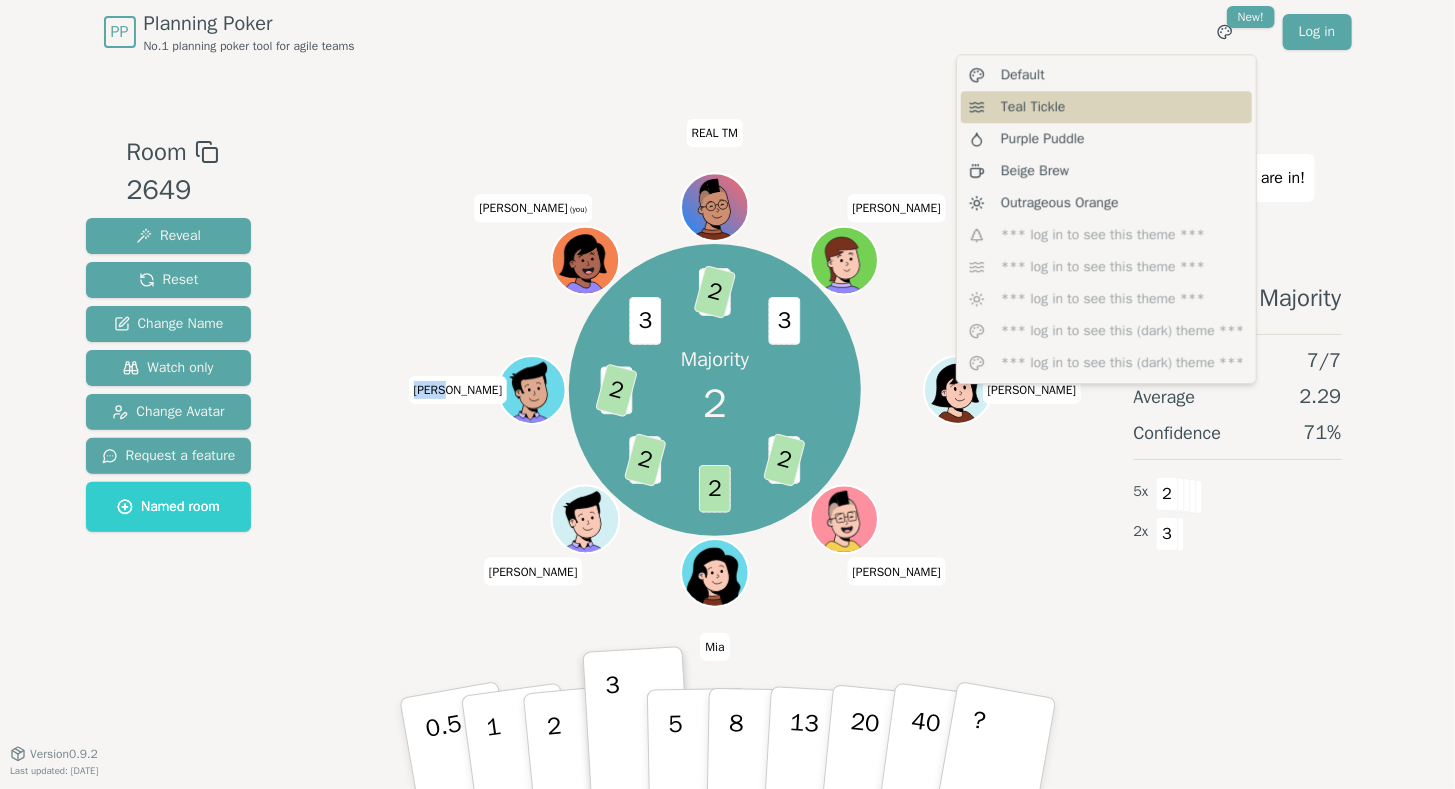 click on "Teal Tickle" at bounding box center (1033, 107) 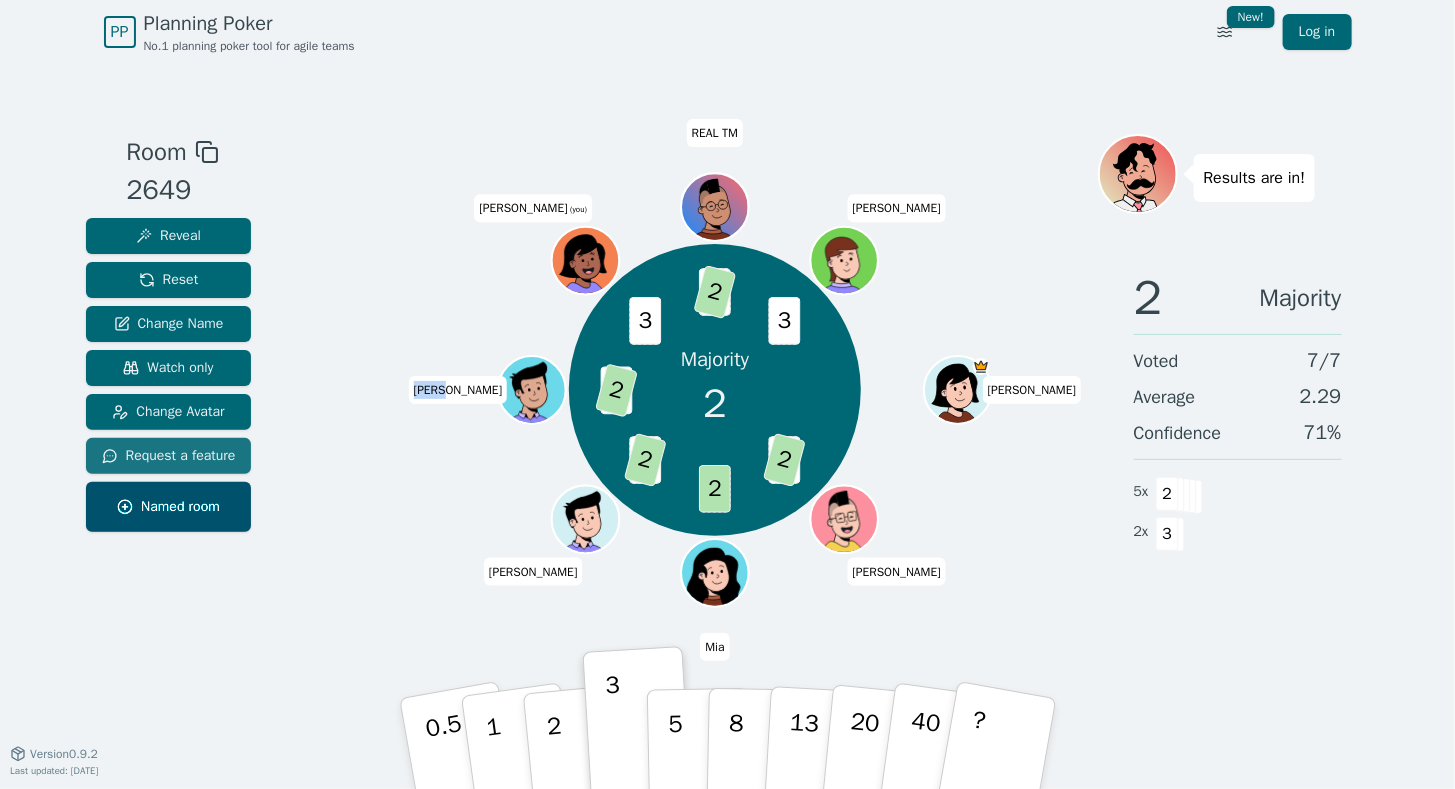 click on "Request a feature" at bounding box center [169, 456] 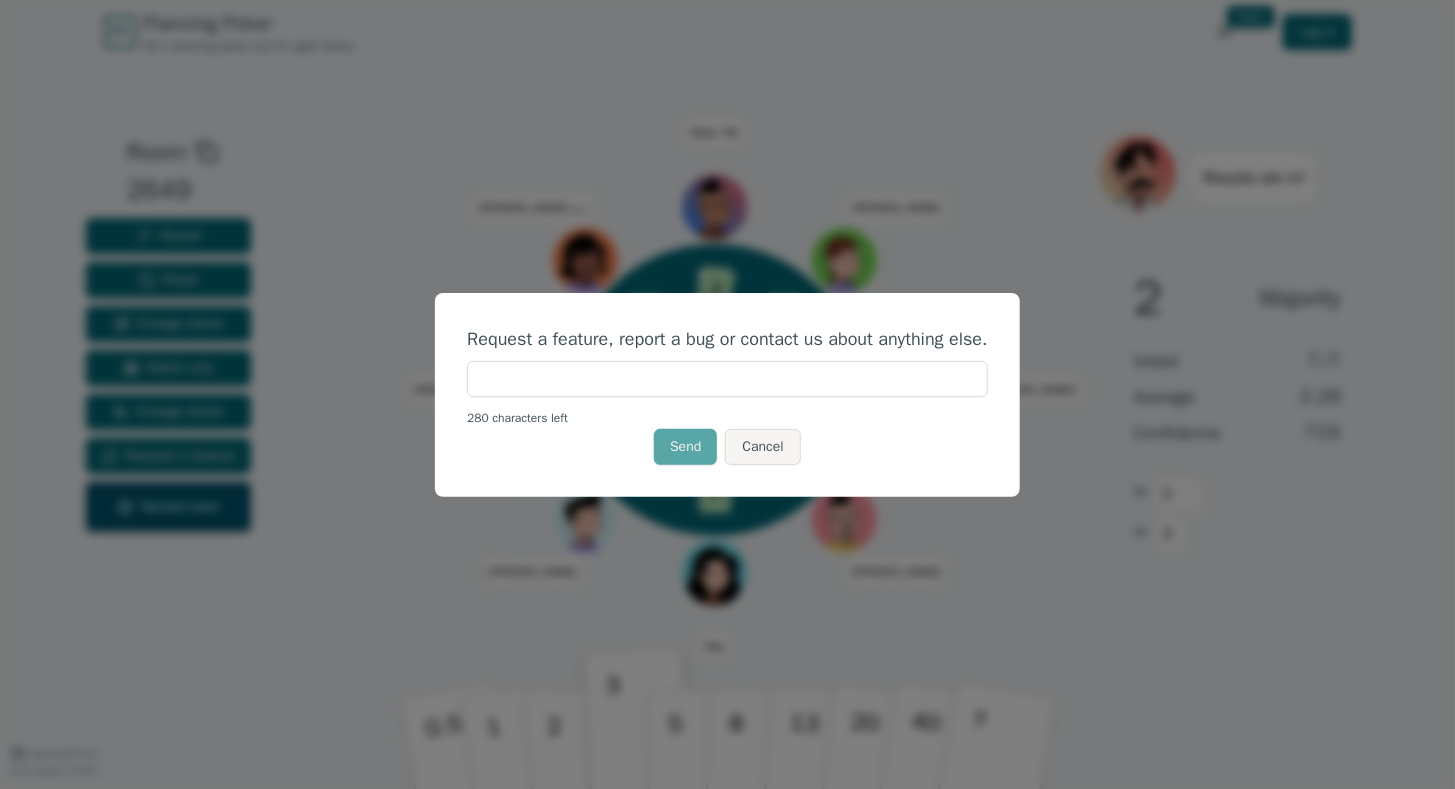 click on "Request a feature, report a bug or contact us about anything else. 280 characters left Send Cancel" at bounding box center [727, 395] 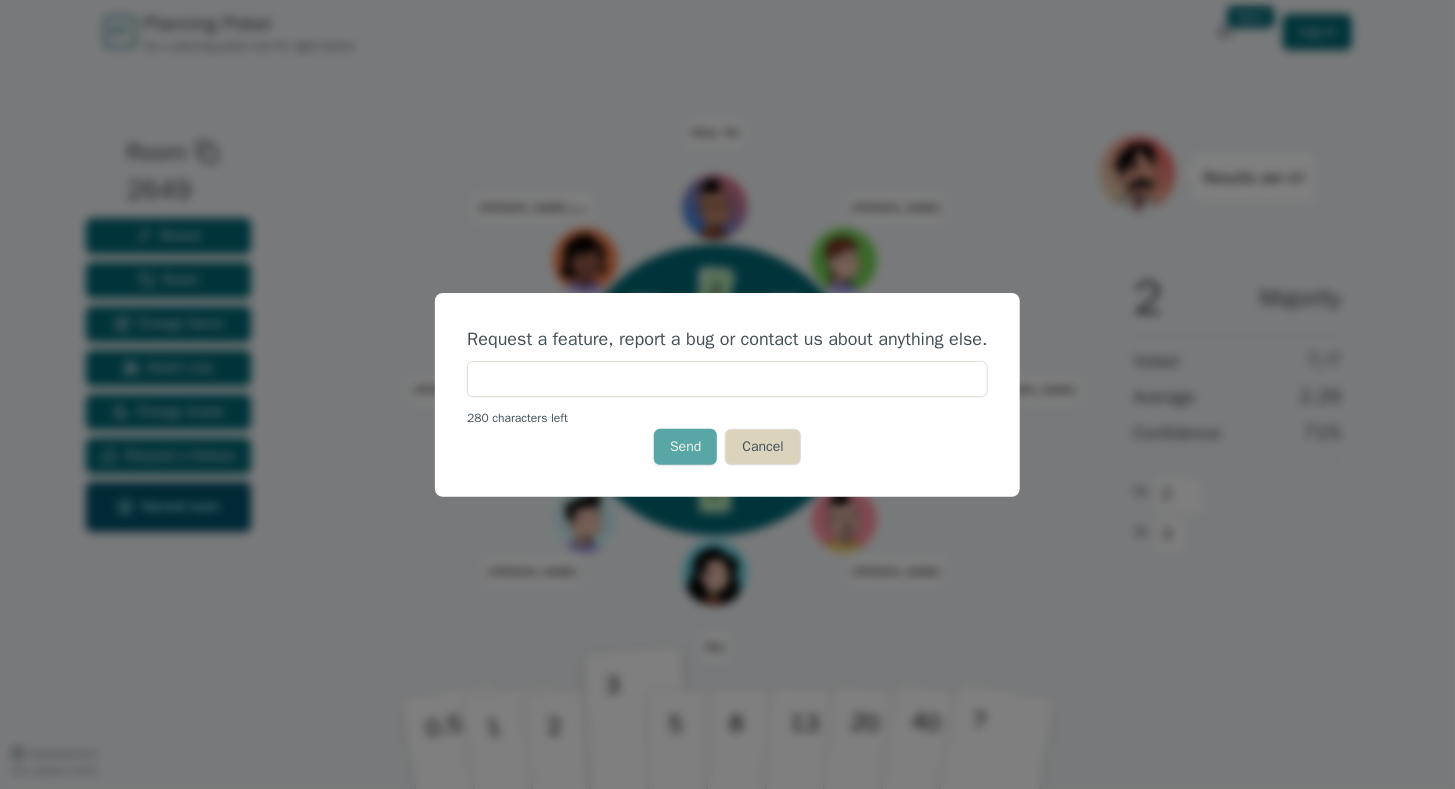 click on "Cancel" at bounding box center [762, 447] 